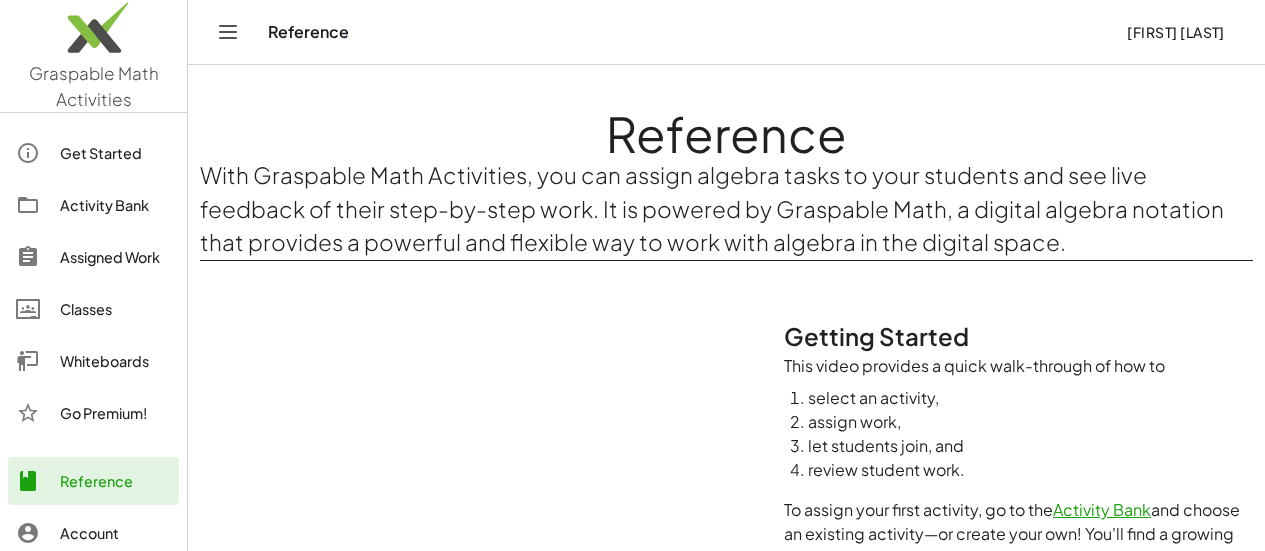 scroll, scrollTop: 0, scrollLeft: 0, axis: both 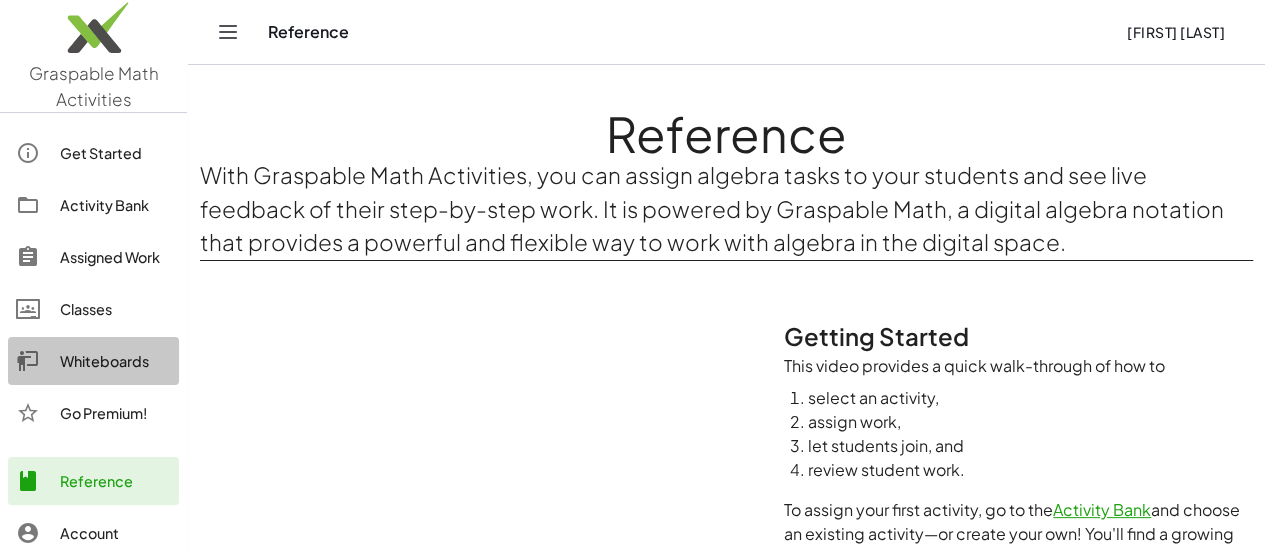 click on "Whiteboards" 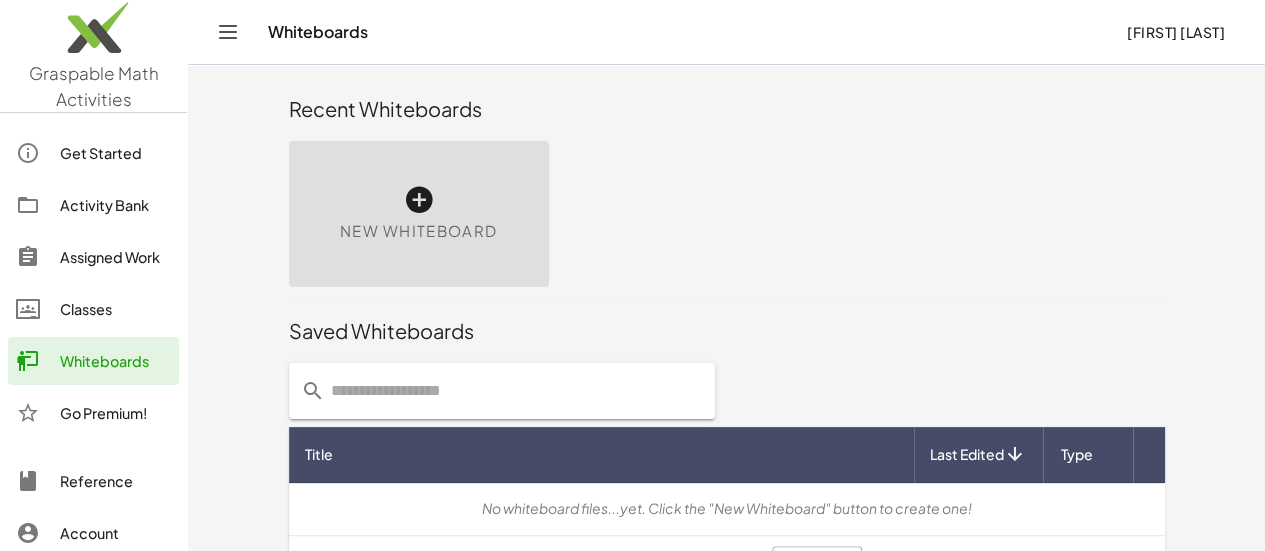 click on "New Whiteboard" at bounding box center (419, 214) 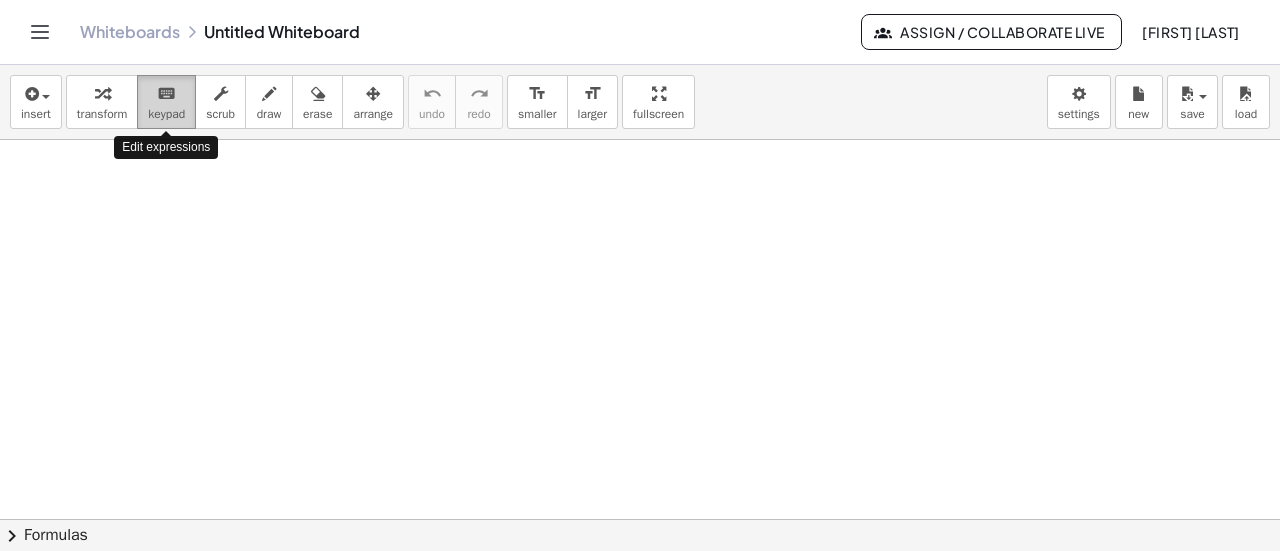 click on "keypad" at bounding box center (166, 114) 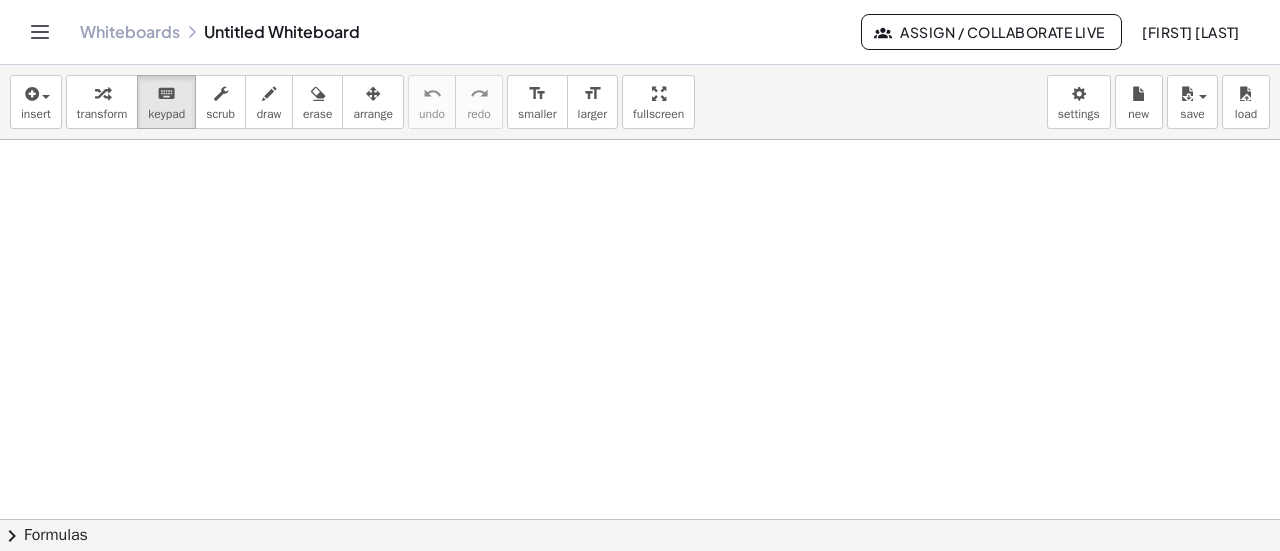 click at bounding box center [640, 520] 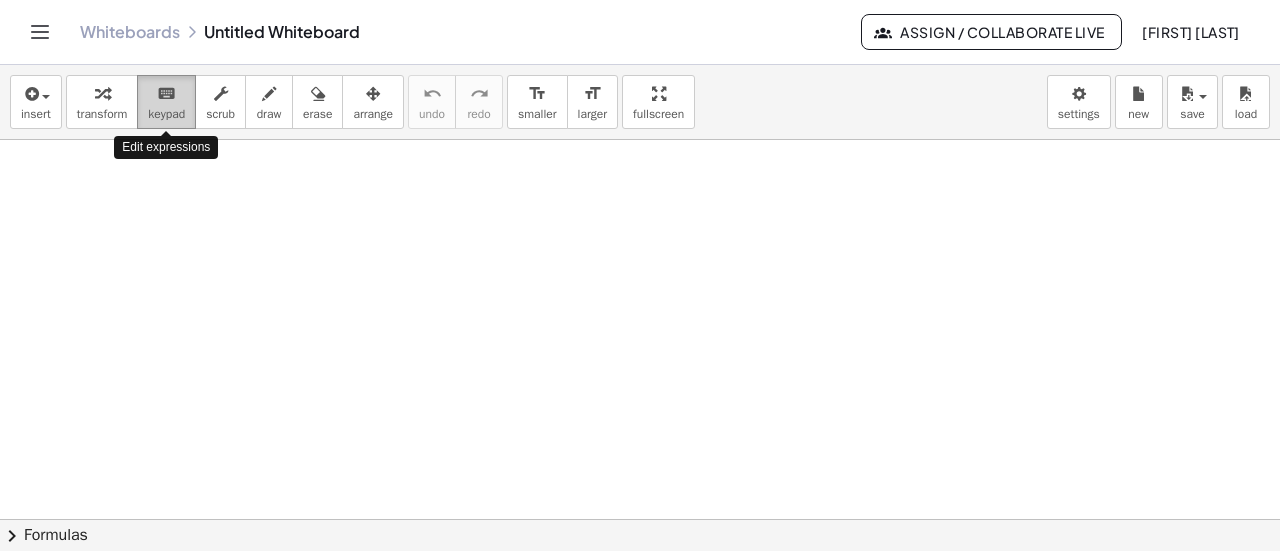 click on "keyboard" at bounding box center (166, 93) 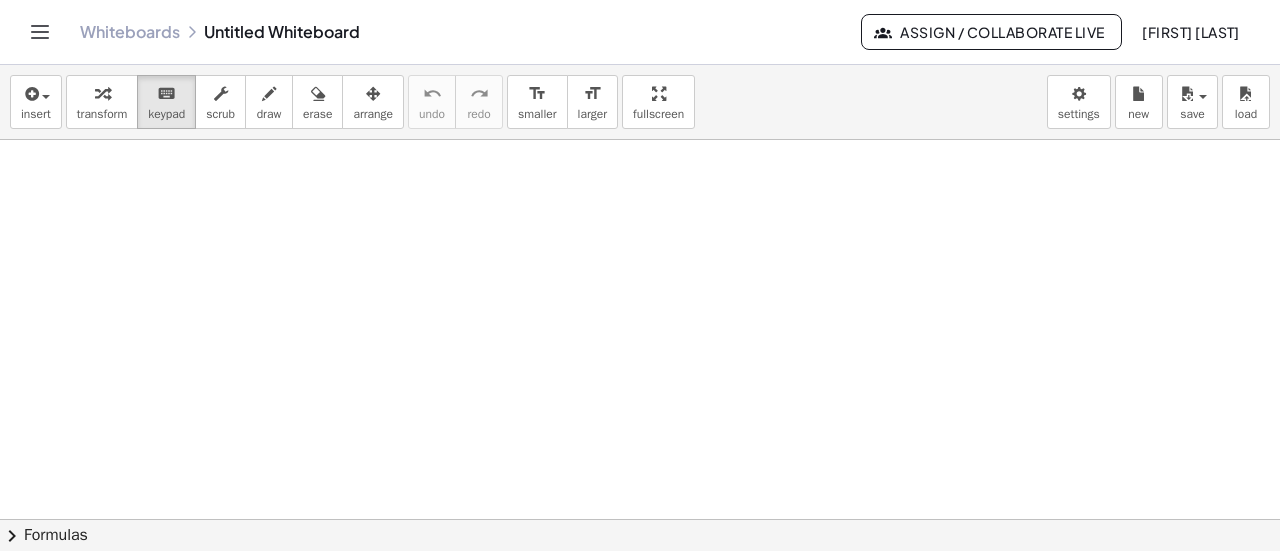 click 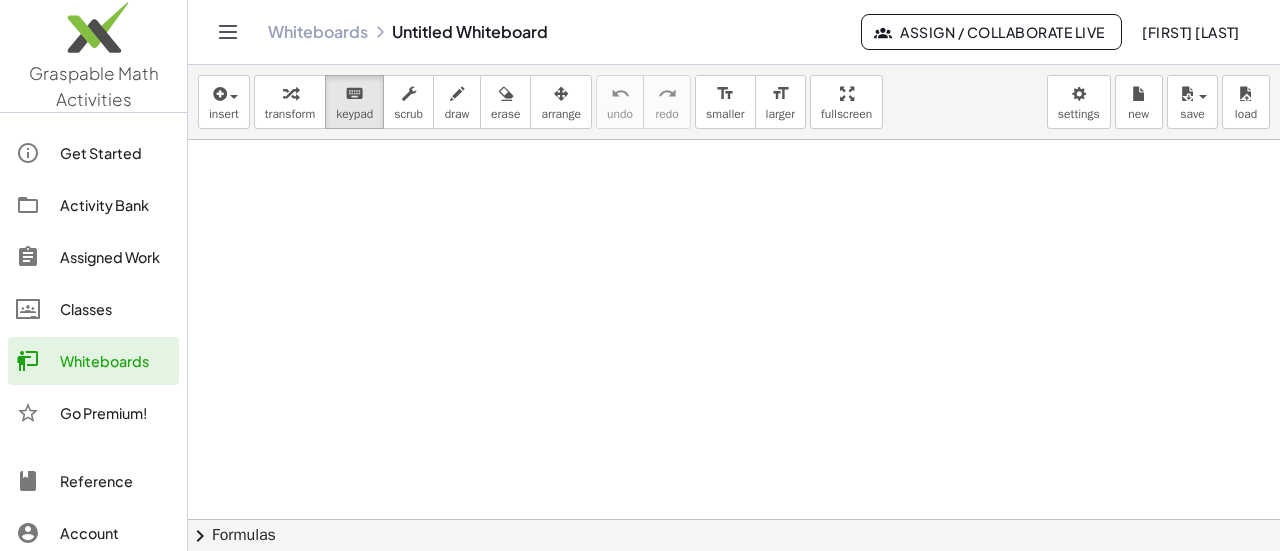 click 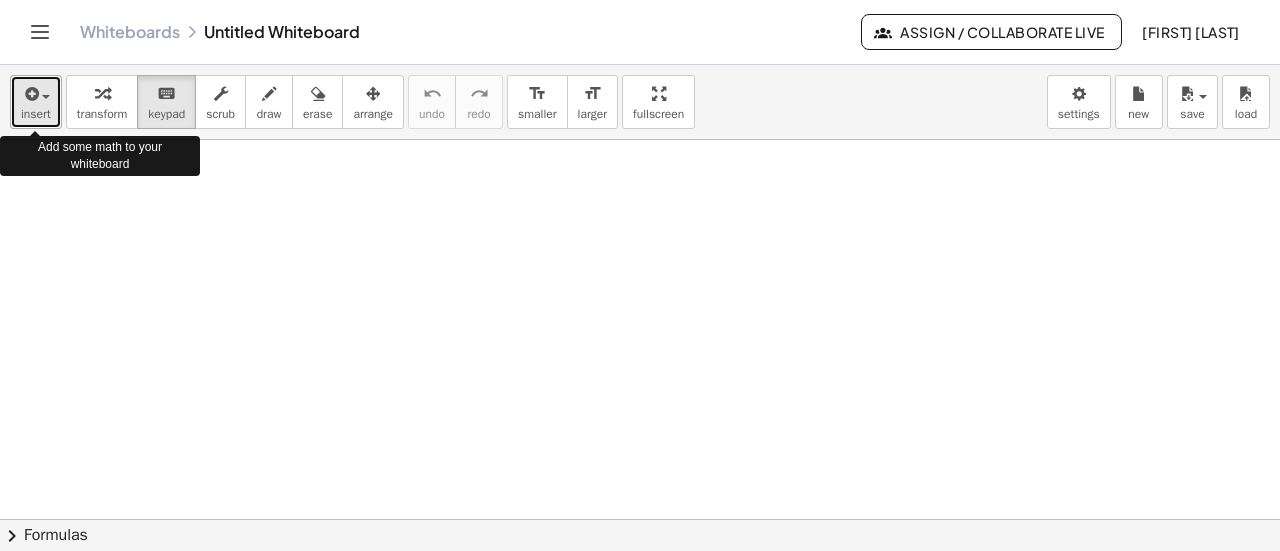 click on "insert" at bounding box center [36, 114] 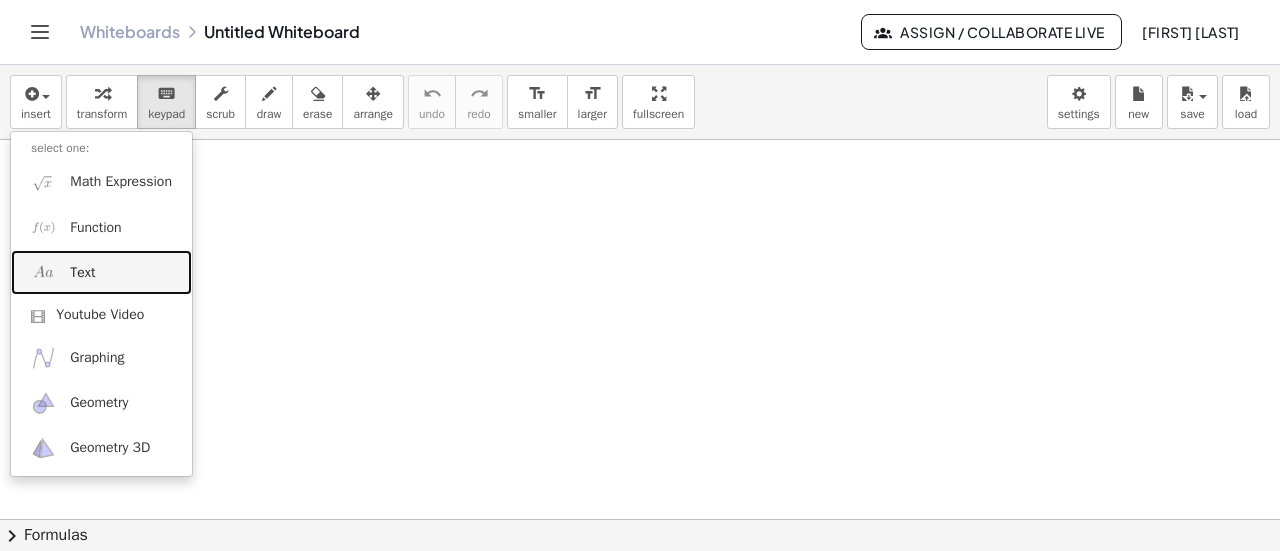 click on "Text" at bounding box center [101, 272] 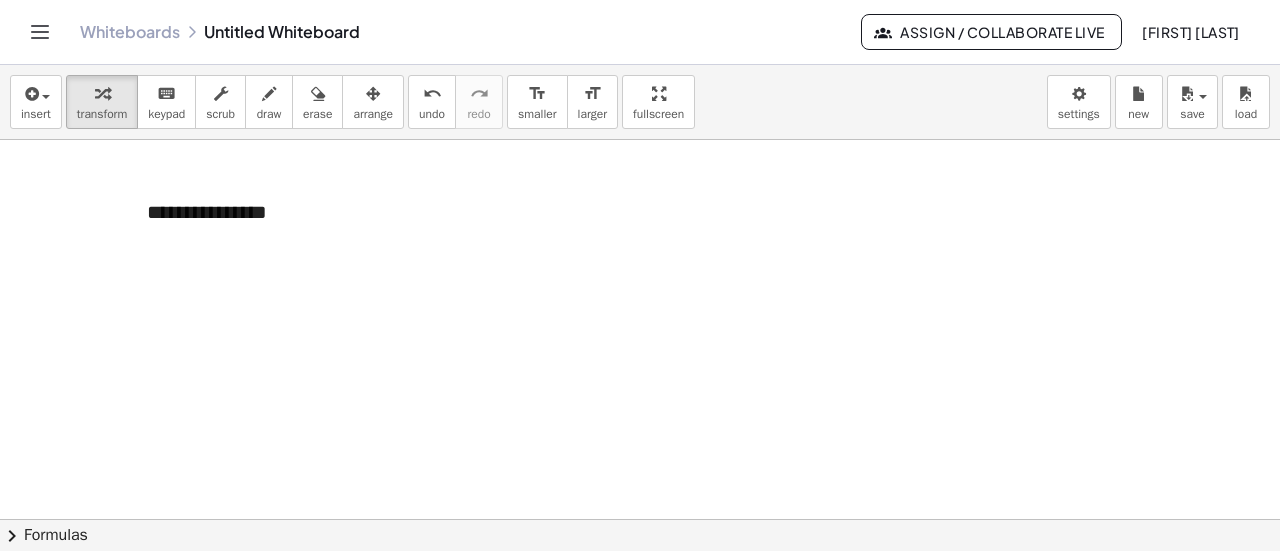 type 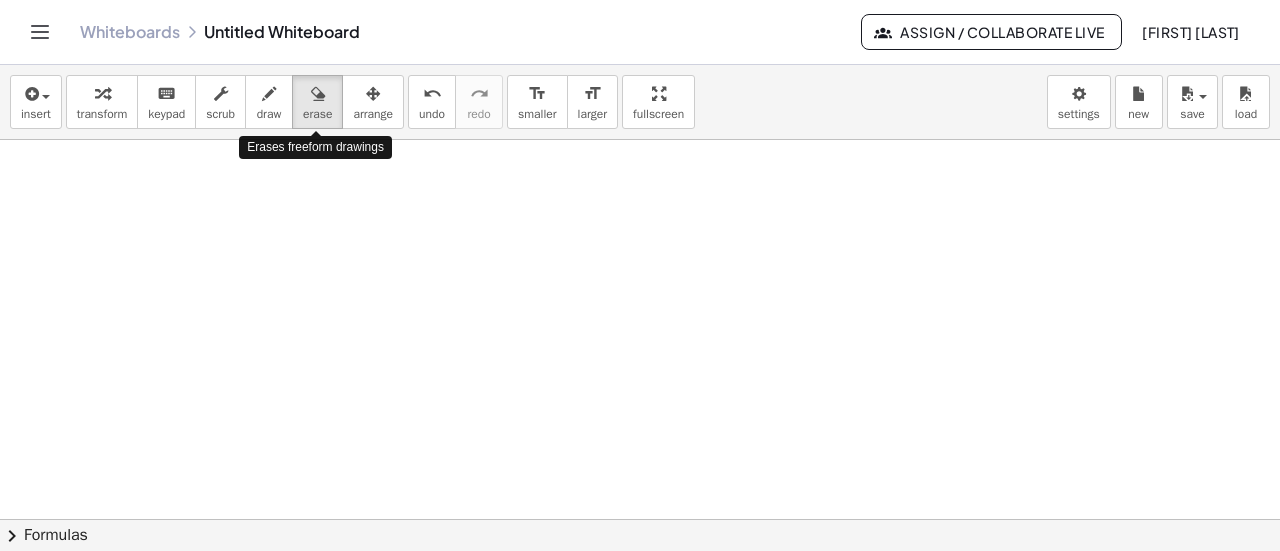 drag, startPoint x: 312, startPoint y: 85, endPoint x: 319, endPoint y: 131, distance: 46.52956 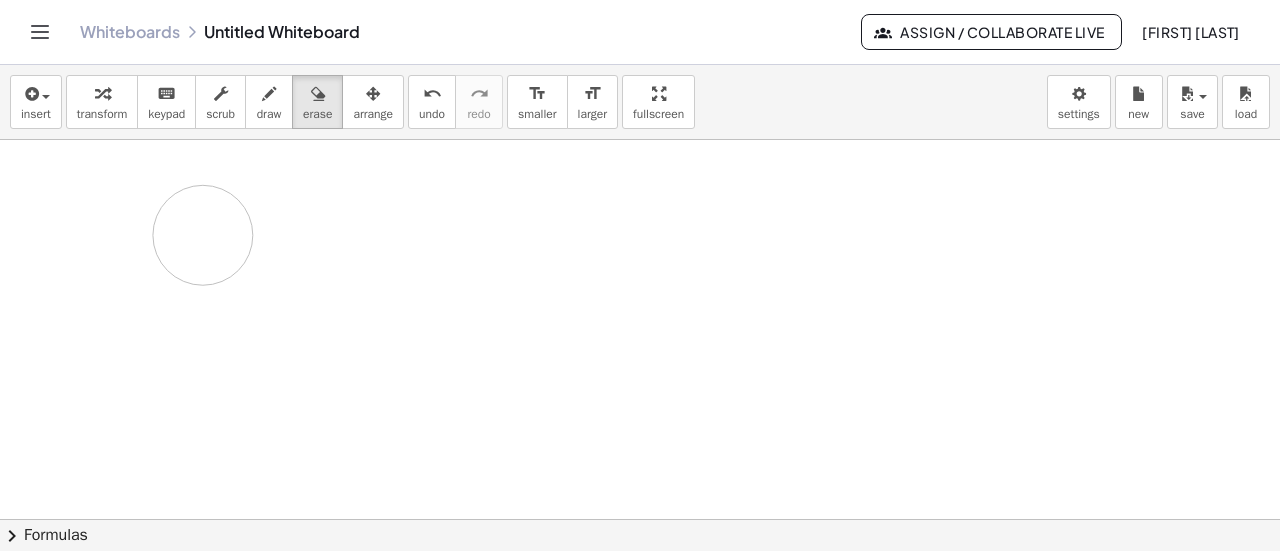 click at bounding box center (640, 519) 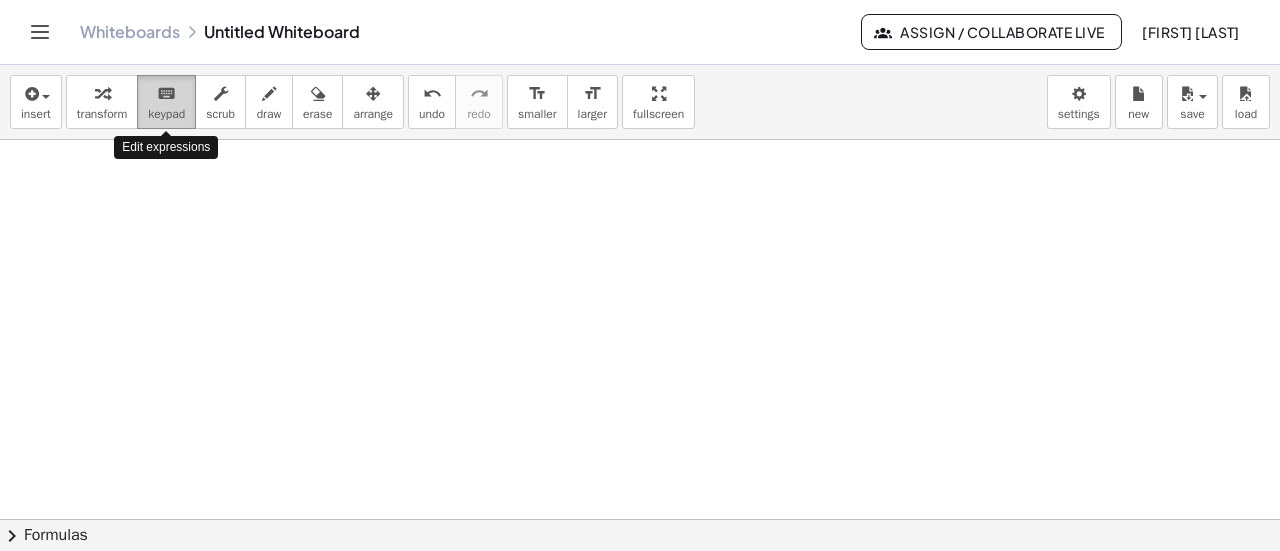 click on "keypad" at bounding box center [166, 114] 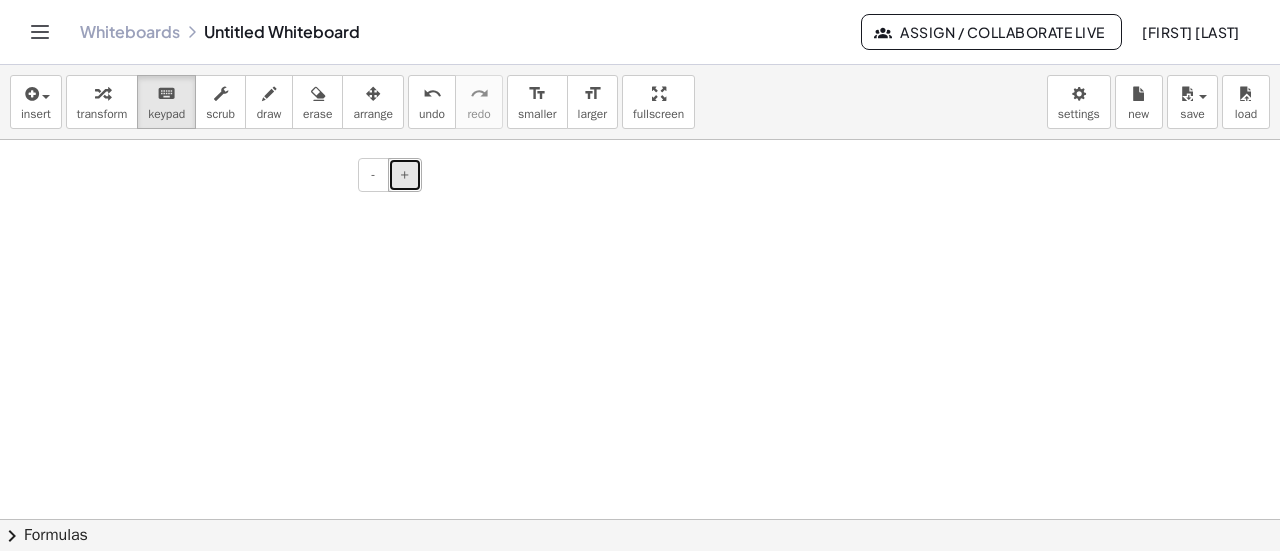 click on "+" at bounding box center [405, 174] 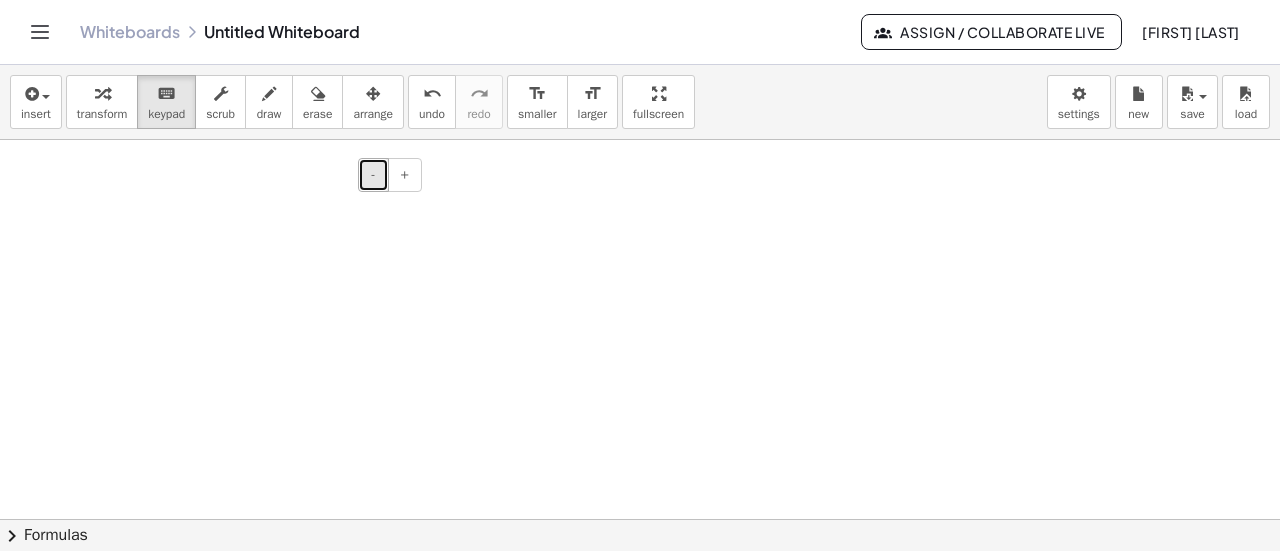 click on "-" at bounding box center [373, 174] 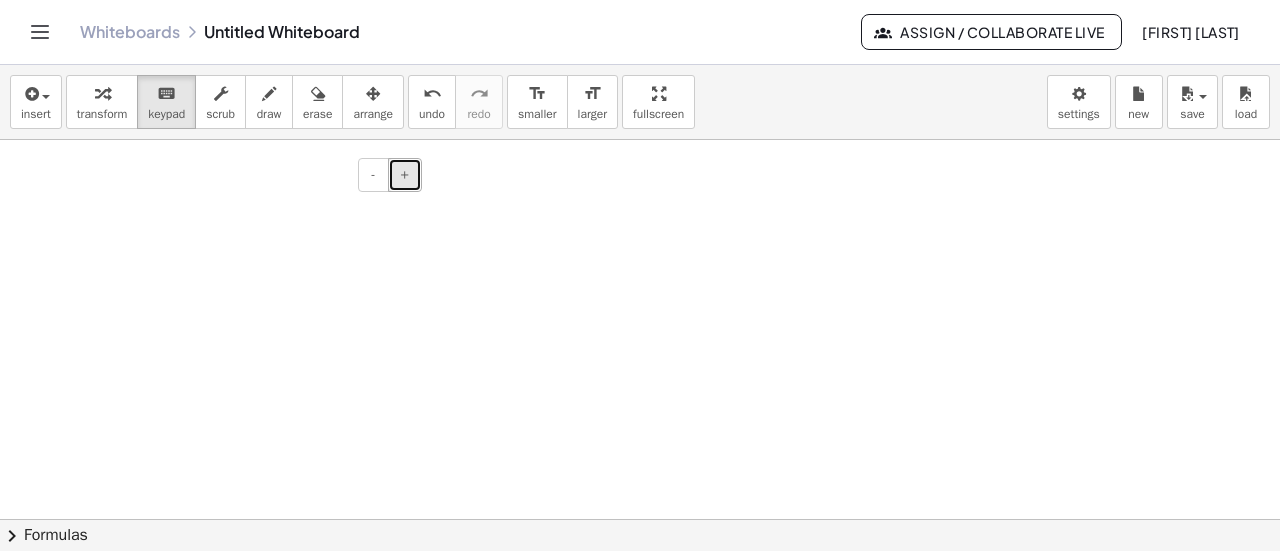 click on "+" at bounding box center [405, 174] 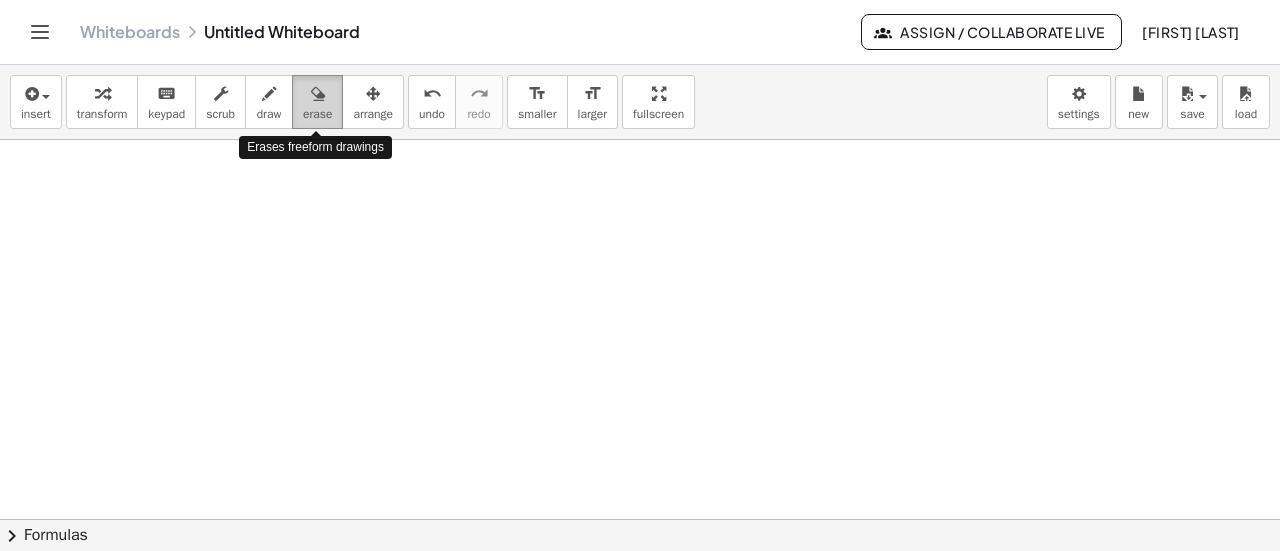 click on "erase" at bounding box center (317, 114) 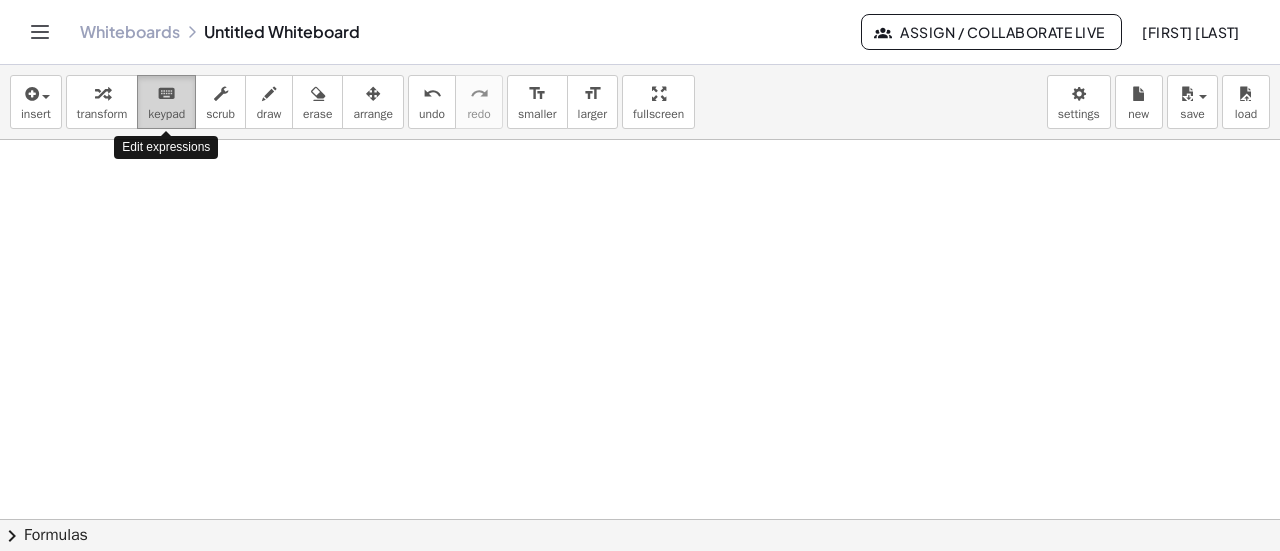 click on "keyboard keypad" at bounding box center (166, 102) 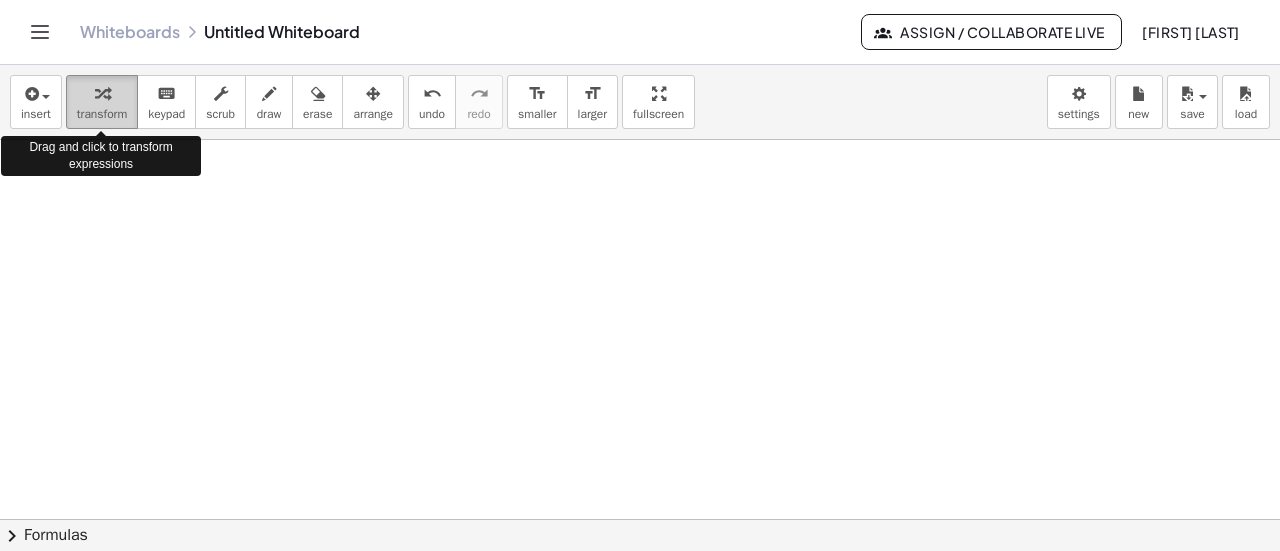 click on "transform" at bounding box center [102, 114] 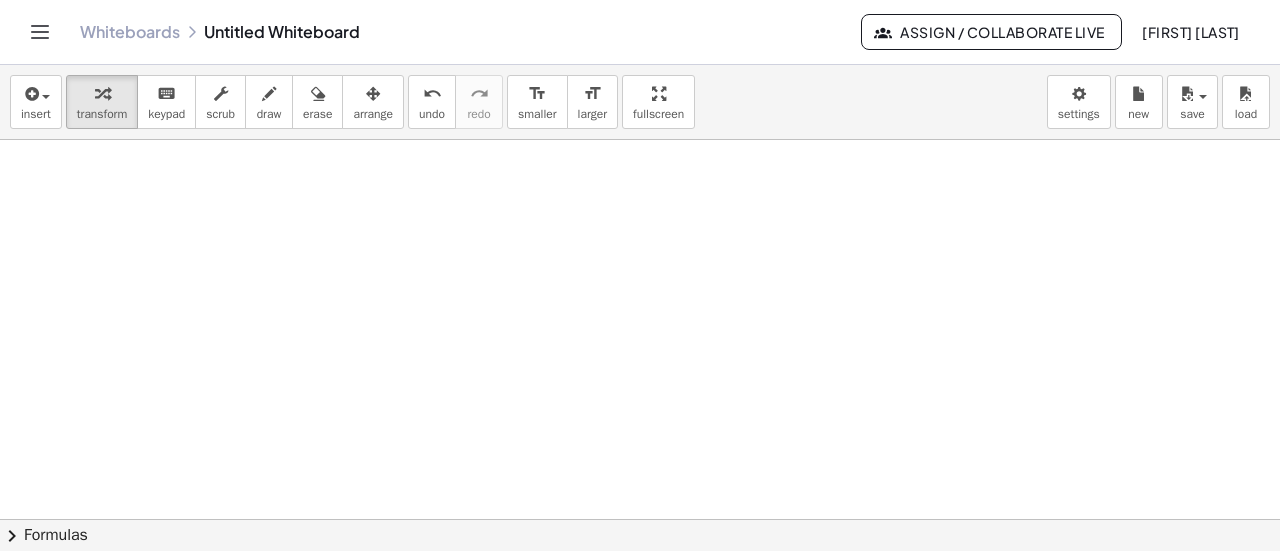 click at bounding box center (640, 519) 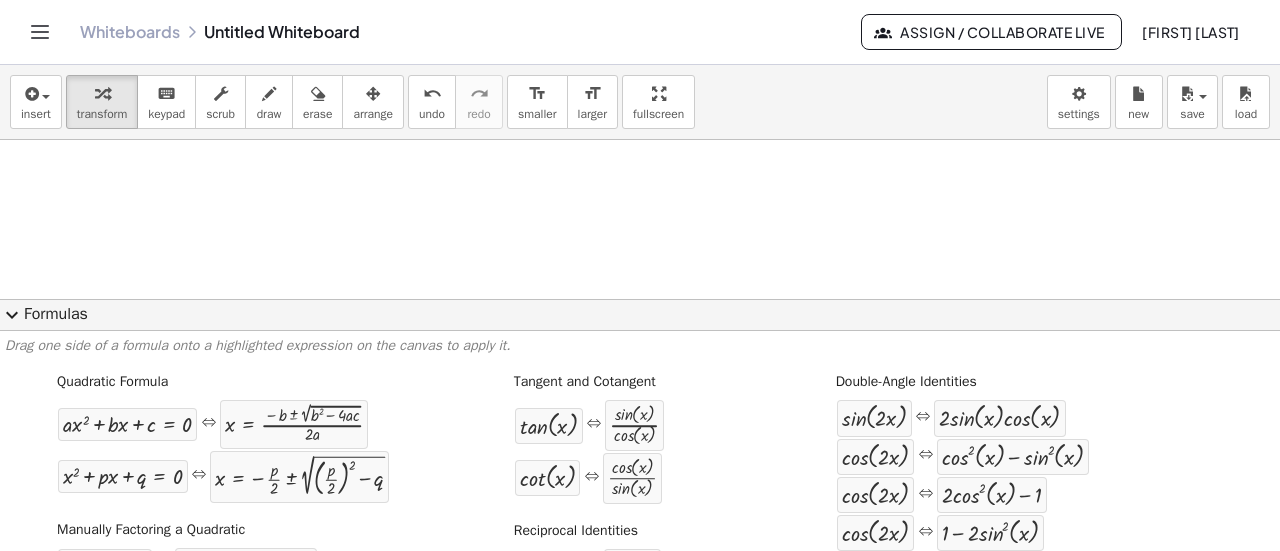 click at bounding box center [640, 330] 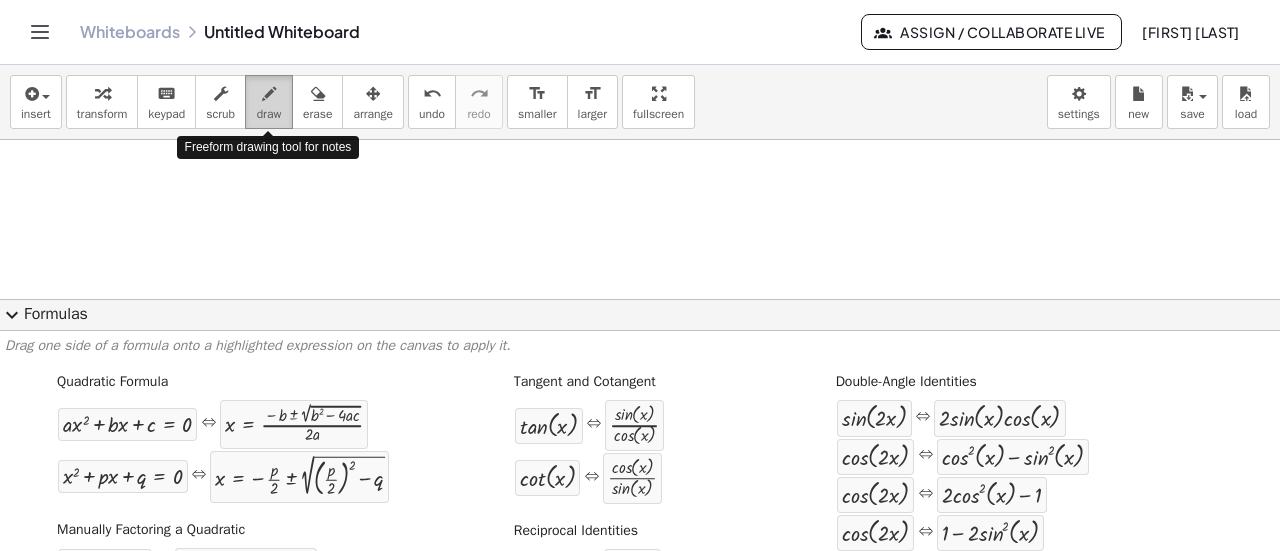 click on "draw" at bounding box center (269, 114) 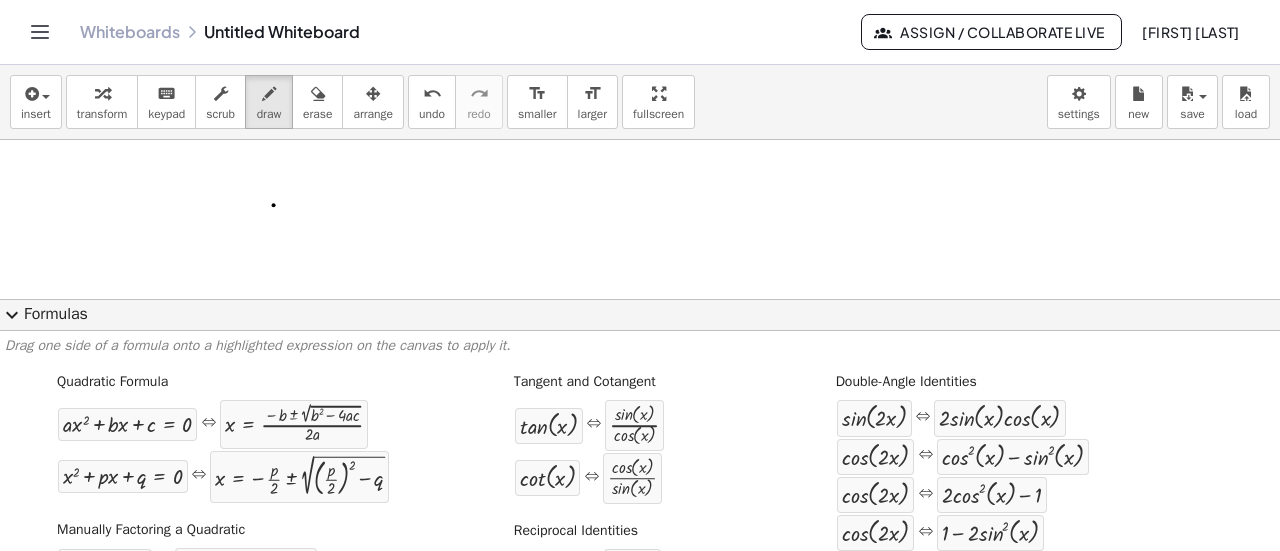 click at bounding box center [640, 330] 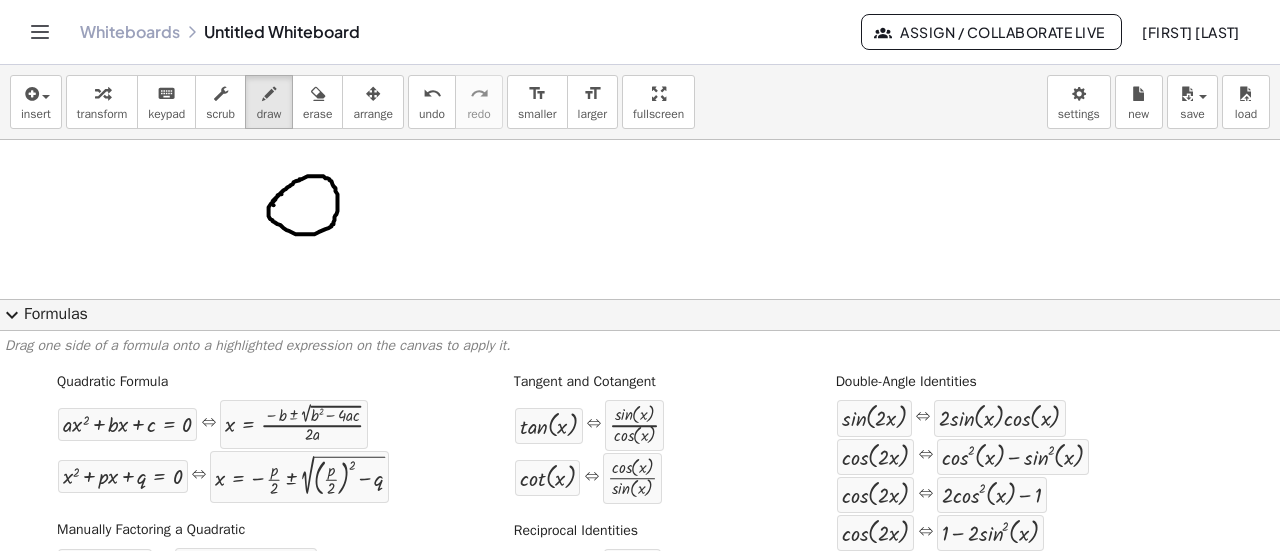 drag, startPoint x: 273, startPoint y: 200, endPoint x: 284, endPoint y: 190, distance: 14.866069 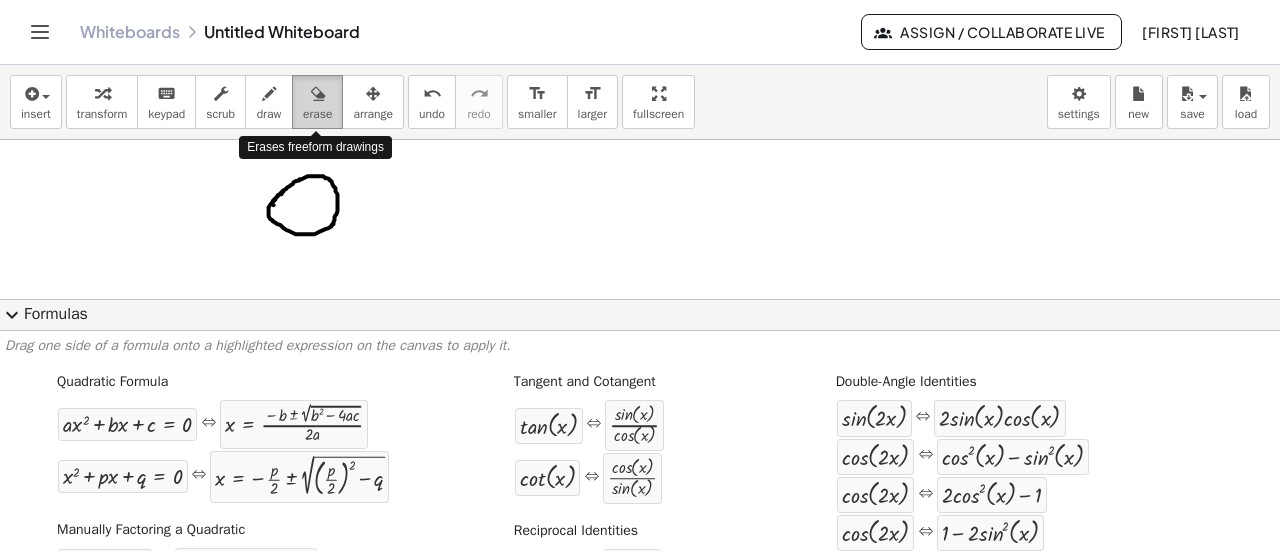 click at bounding box center [318, 94] 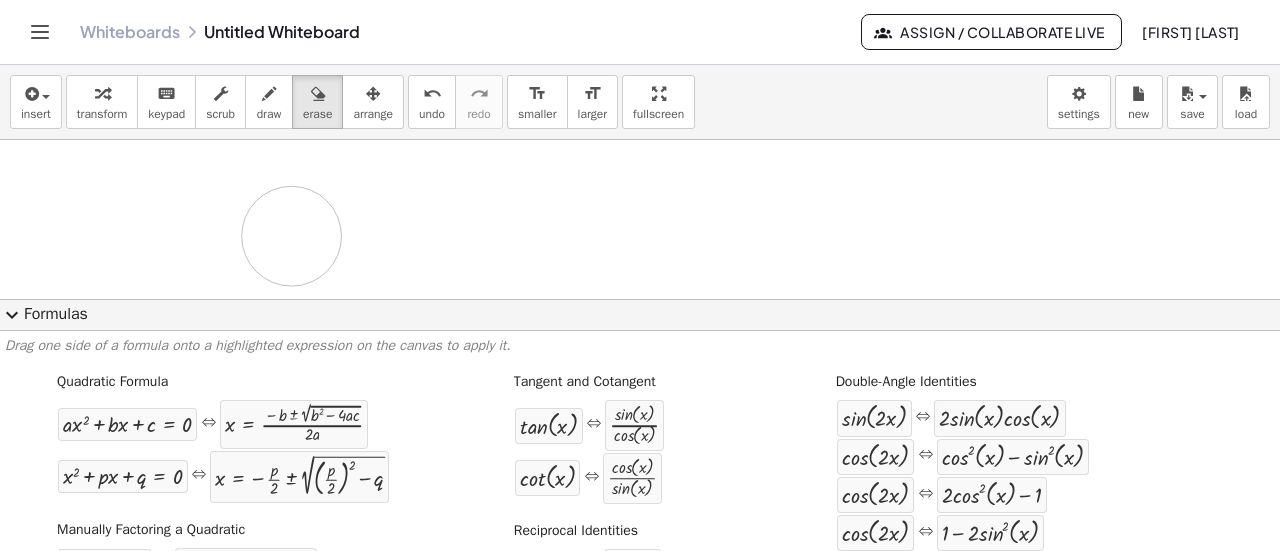 drag, startPoint x: 304, startPoint y: 178, endPoint x: 326, endPoint y: 229, distance: 55.542778 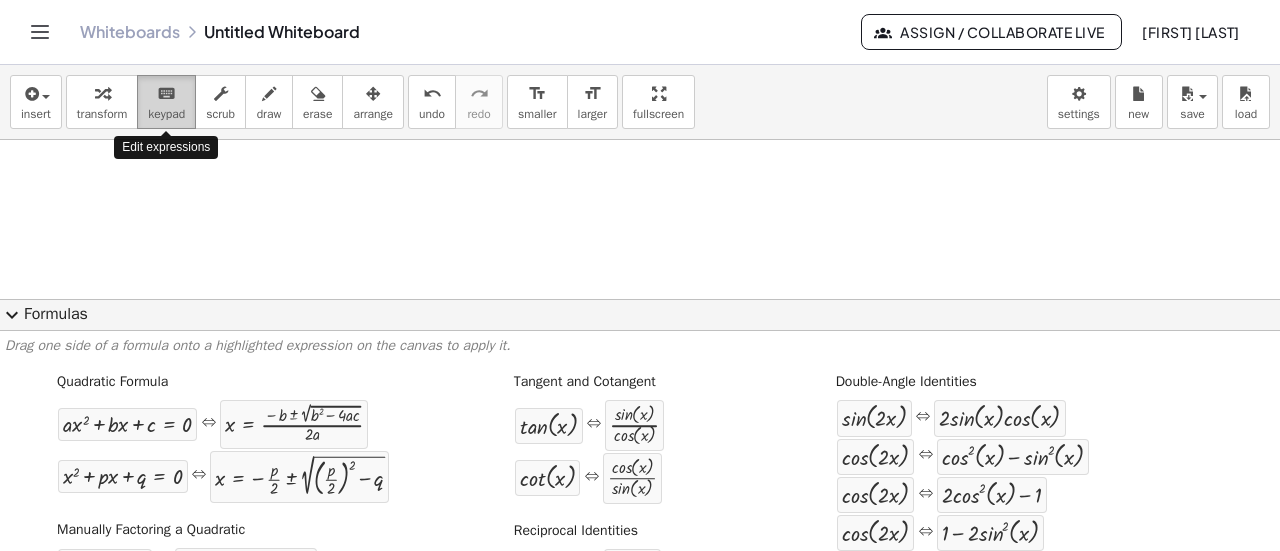 click on "keypad" at bounding box center (166, 114) 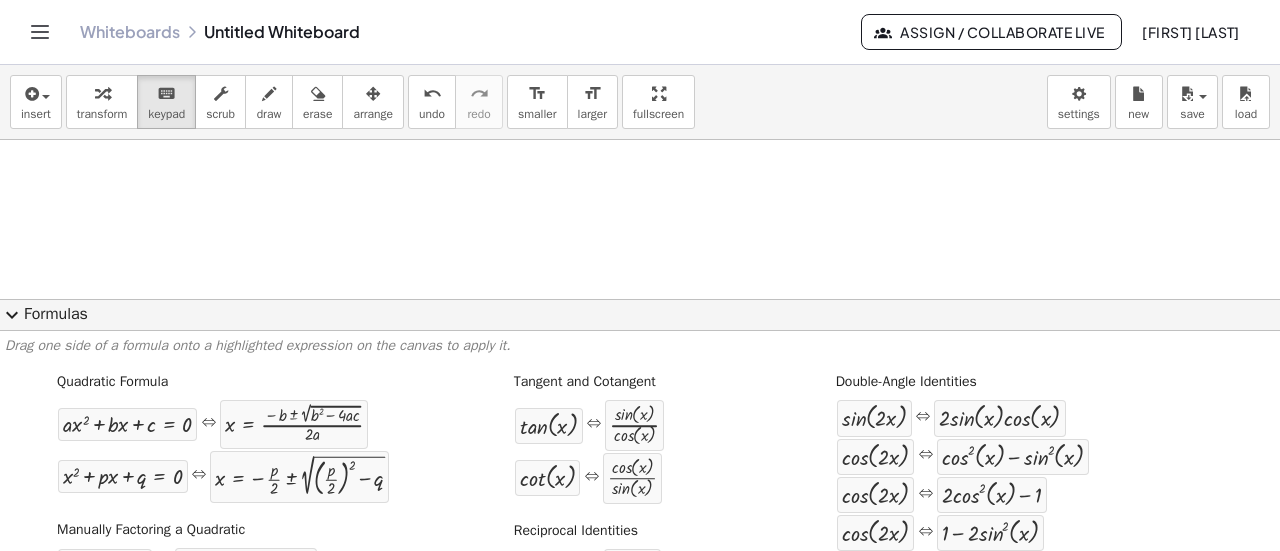 click at bounding box center (640, 330) 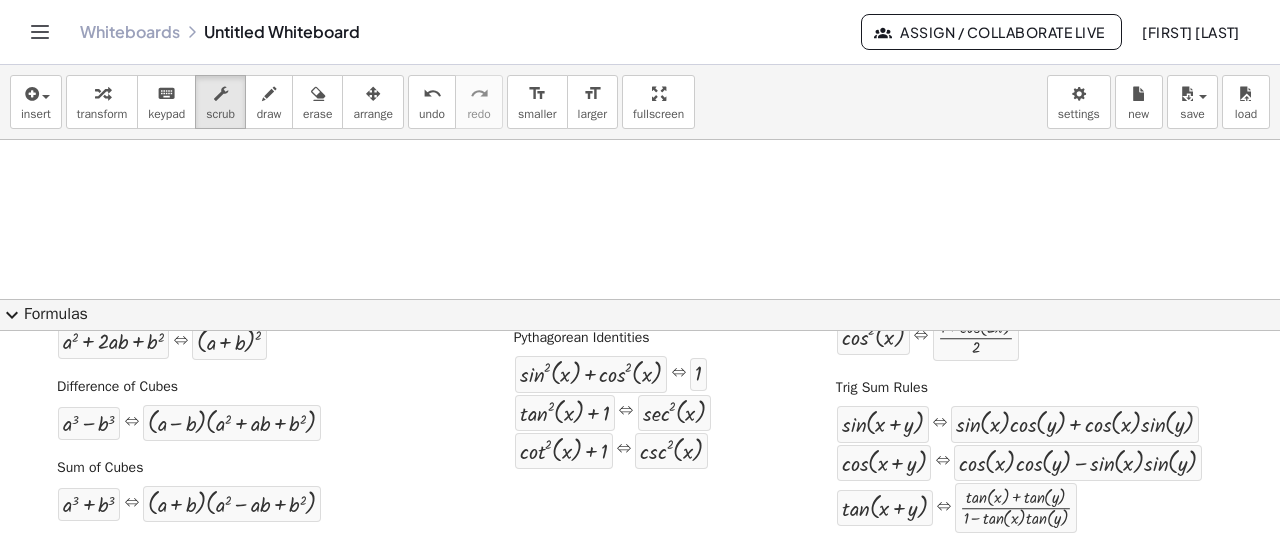 scroll, scrollTop: 479, scrollLeft: 0, axis: vertical 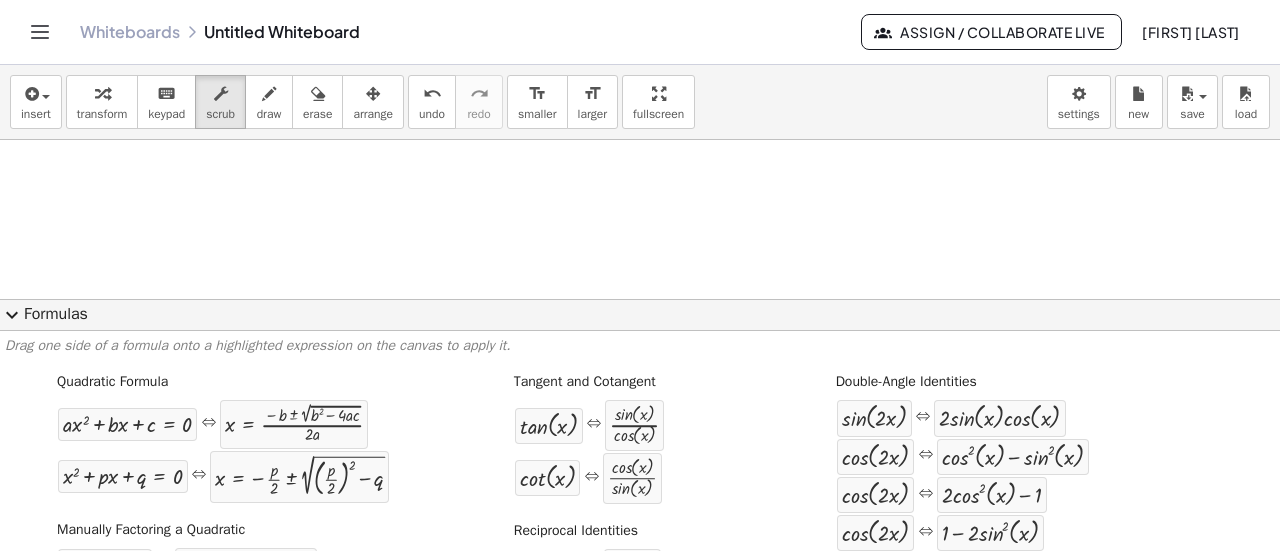 click on "expand_more" at bounding box center [12, 315] 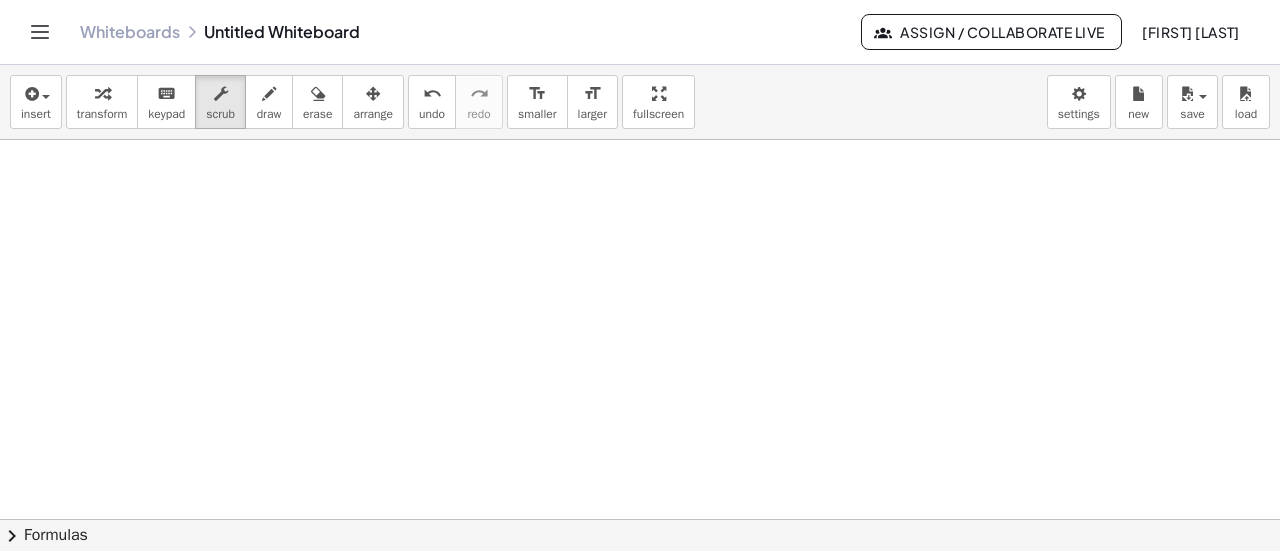 scroll, scrollTop: 751, scrollLeft: 0, axis: vertical 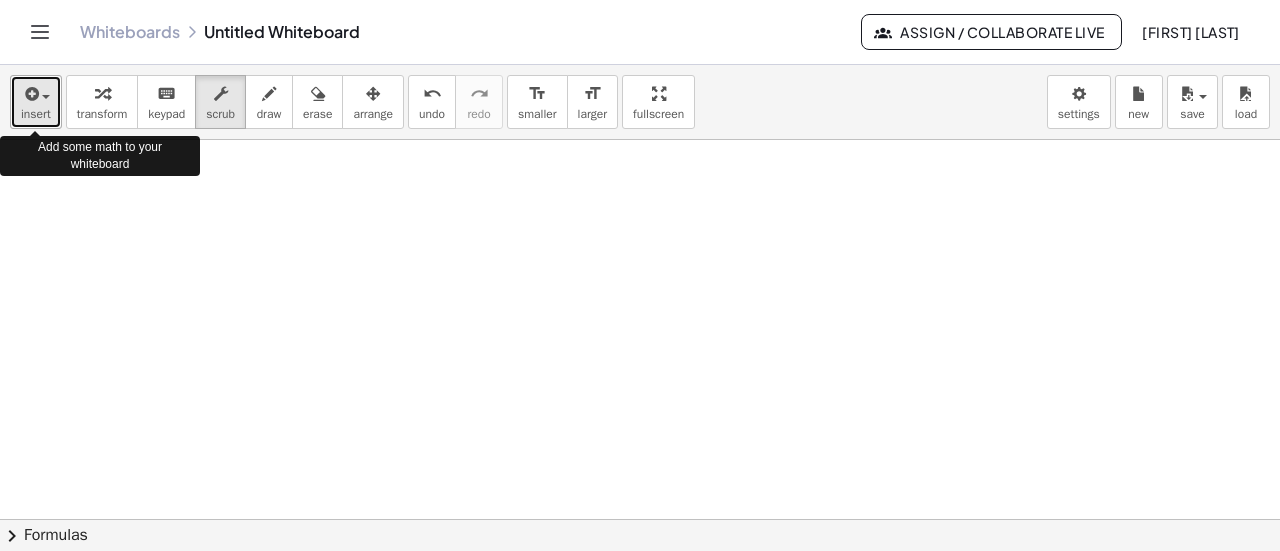 click on "insert" at bounding box center (36, 114) 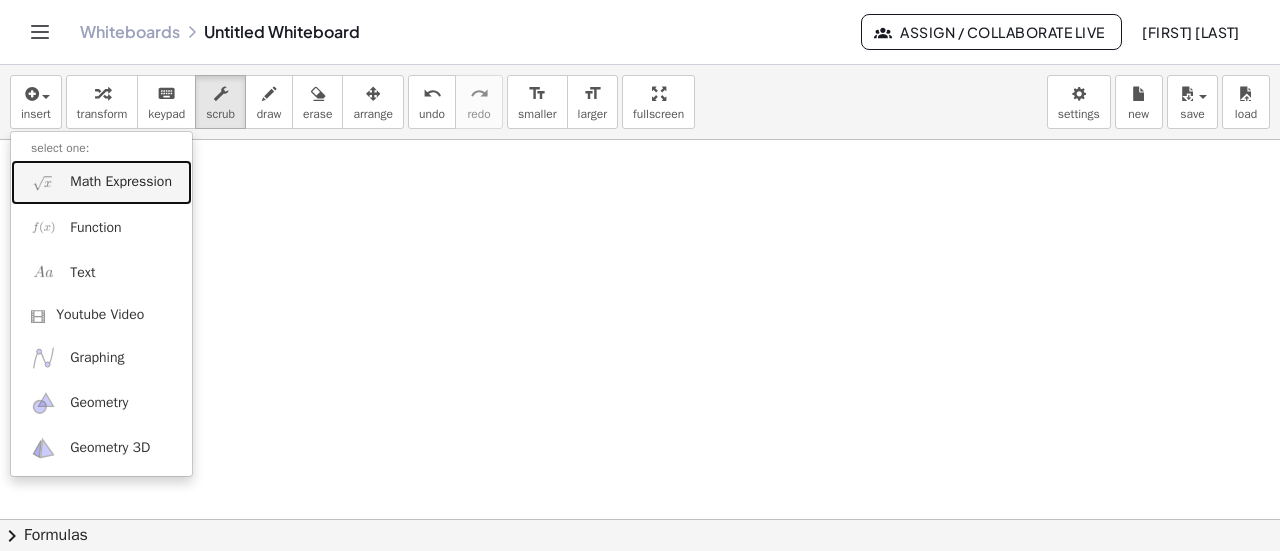 click on "Math Expression" at bounding box center [101, 182] 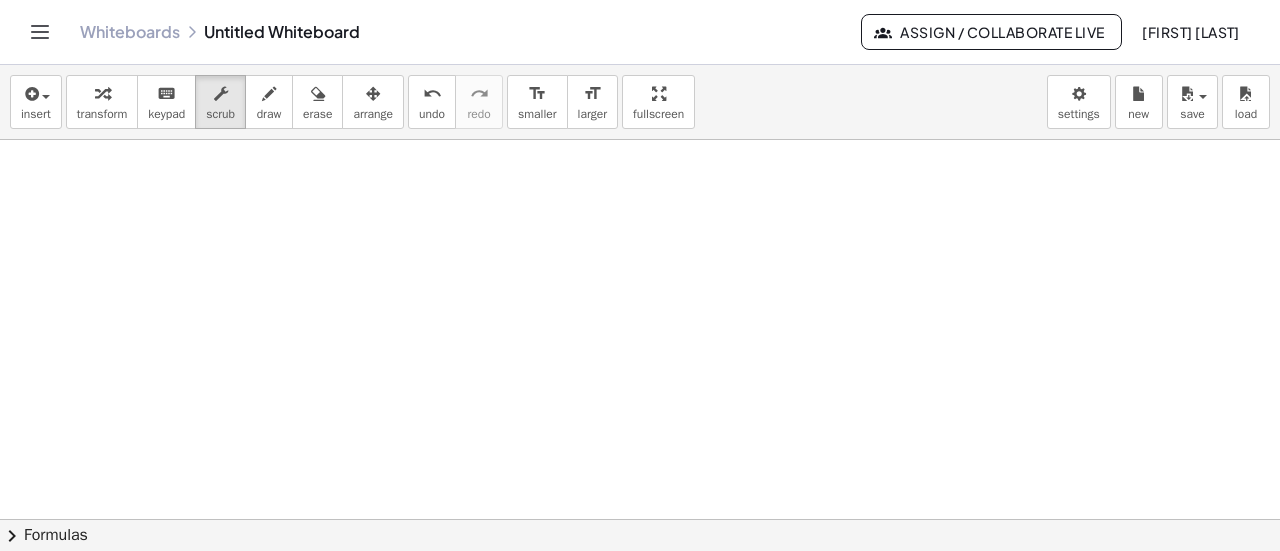 click at bounding box center [640, 520] 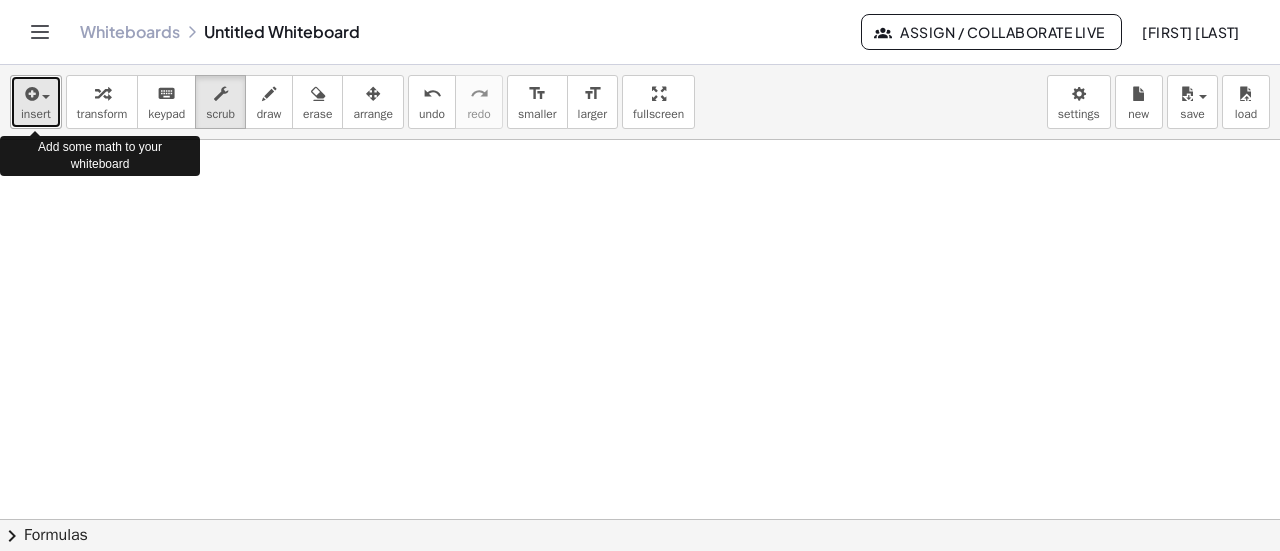 click at bounding box center [41, 96] 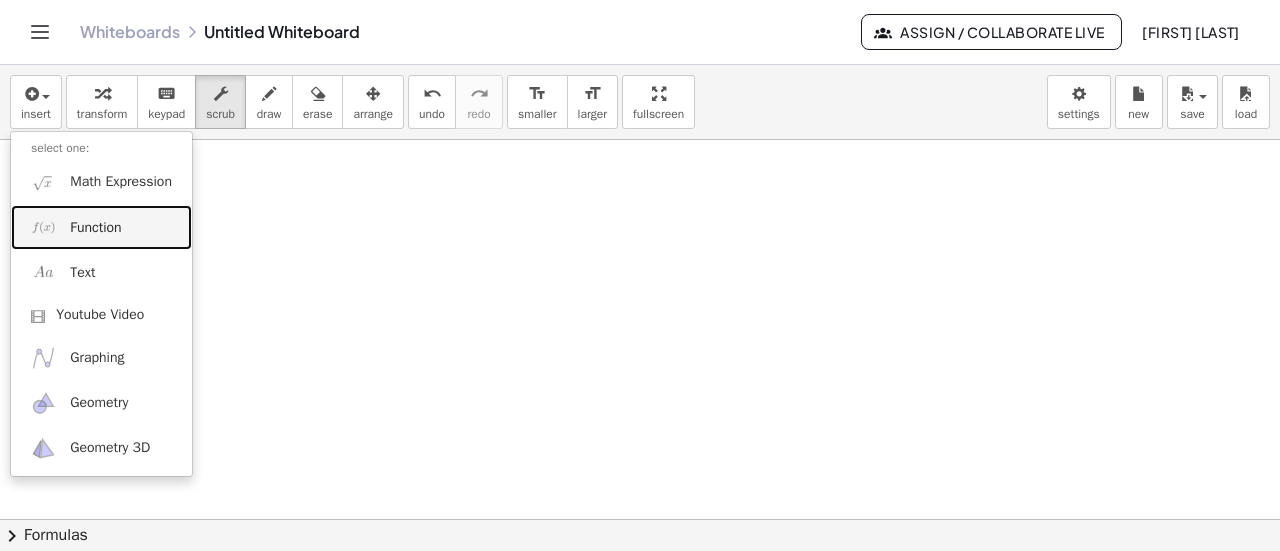 click on "Function" at bounding box center (95, 228) 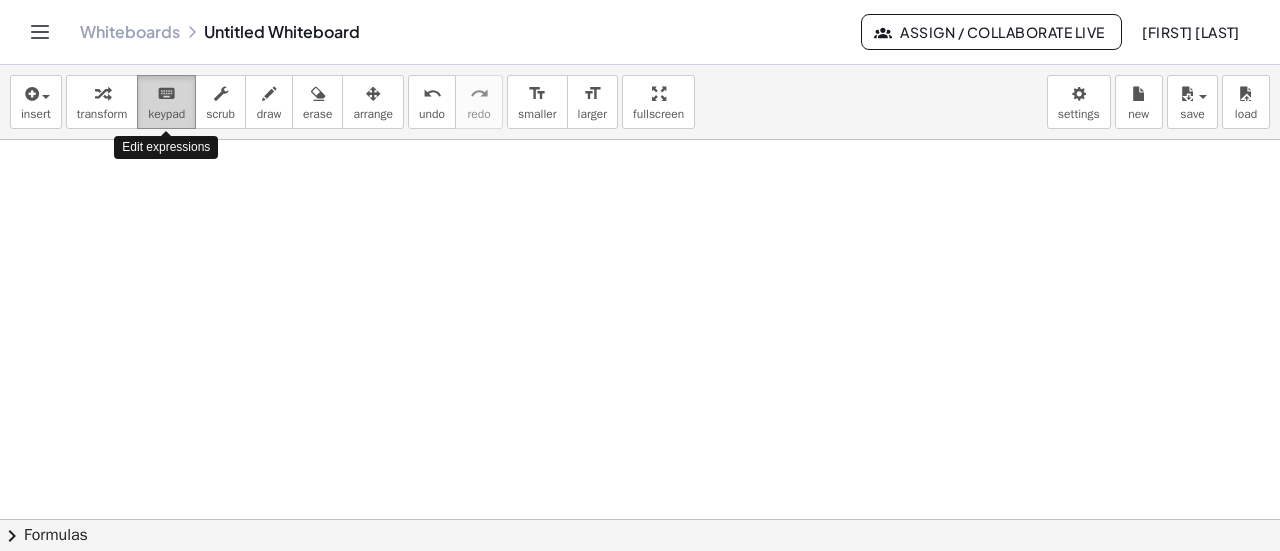 click on "keypad" at bounding box center [166, 114] 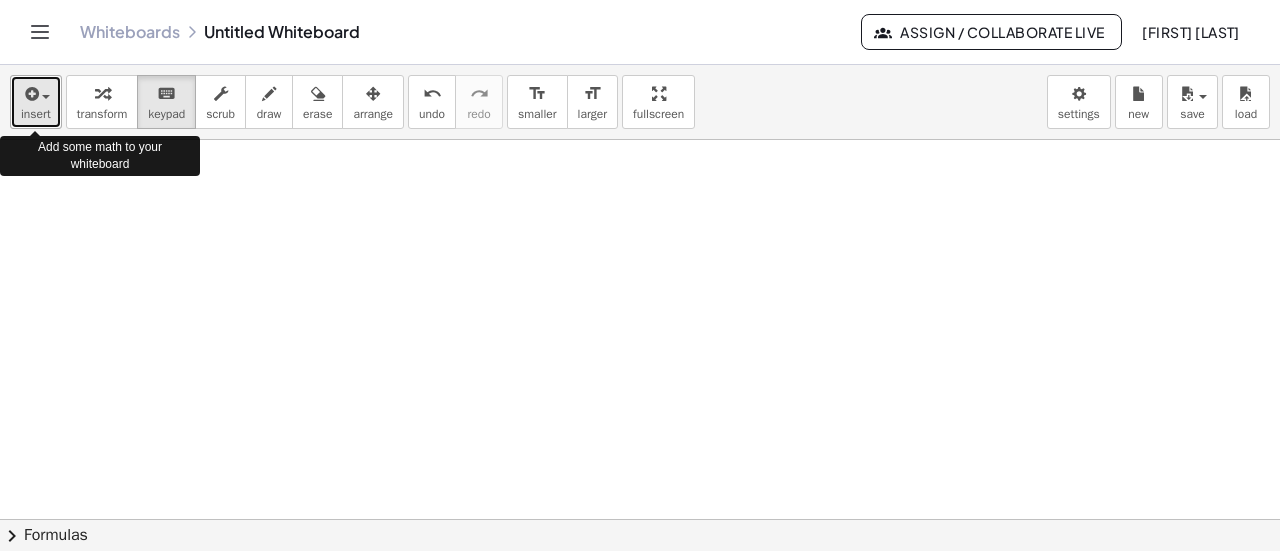 click at bounding box center [30, 94] 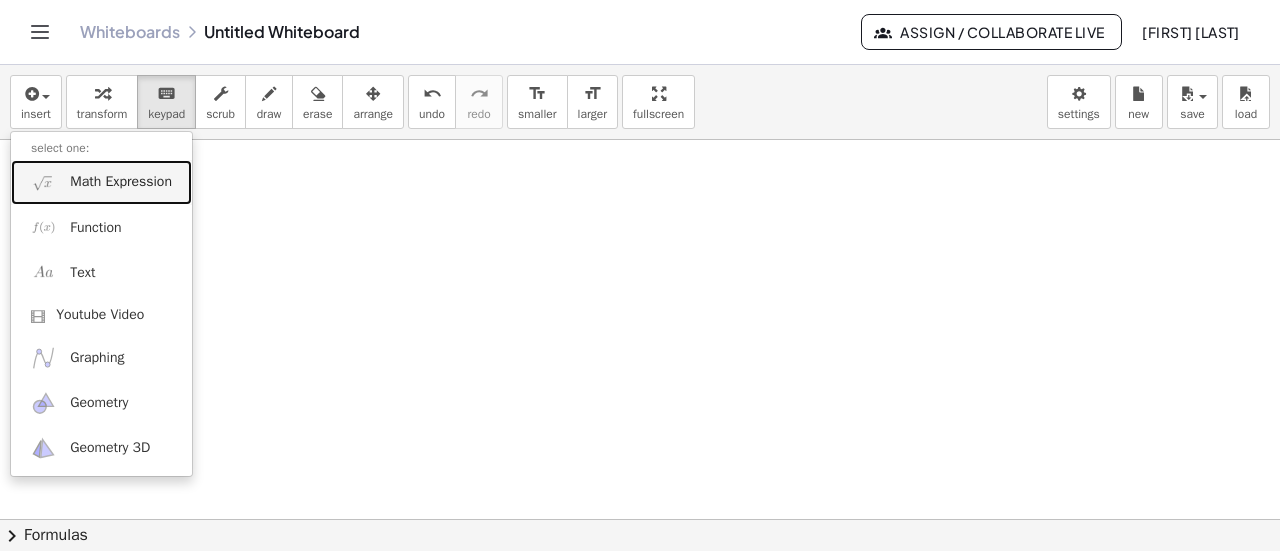 click on "Math Expression" at bounding box center (121, 182) 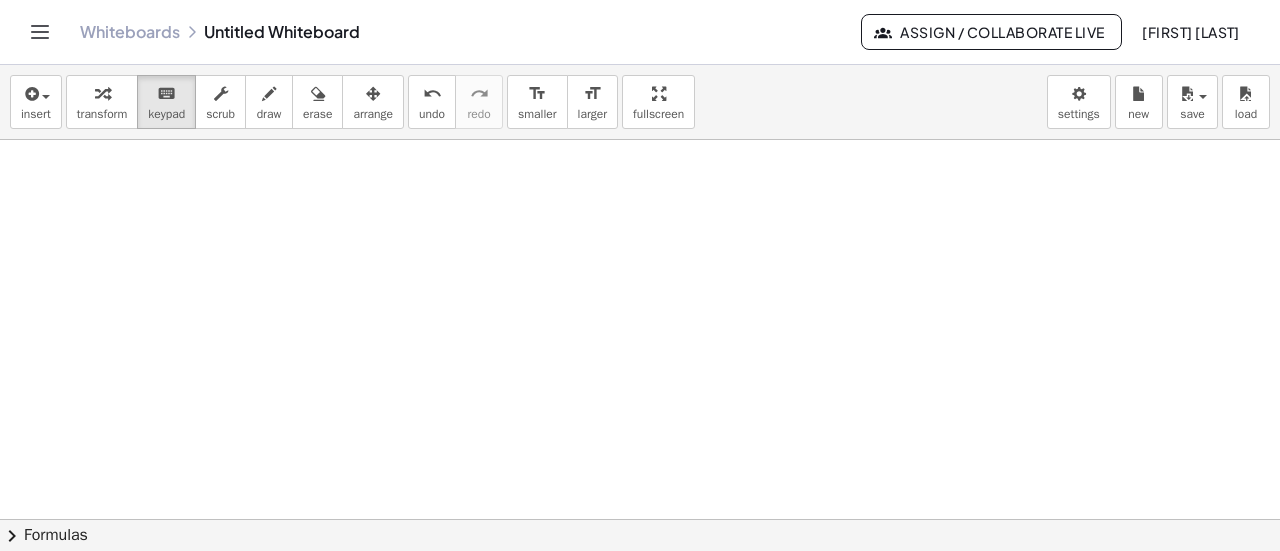 scroll, scrollTop: 867, scrollLeft: 0, axis: vertical 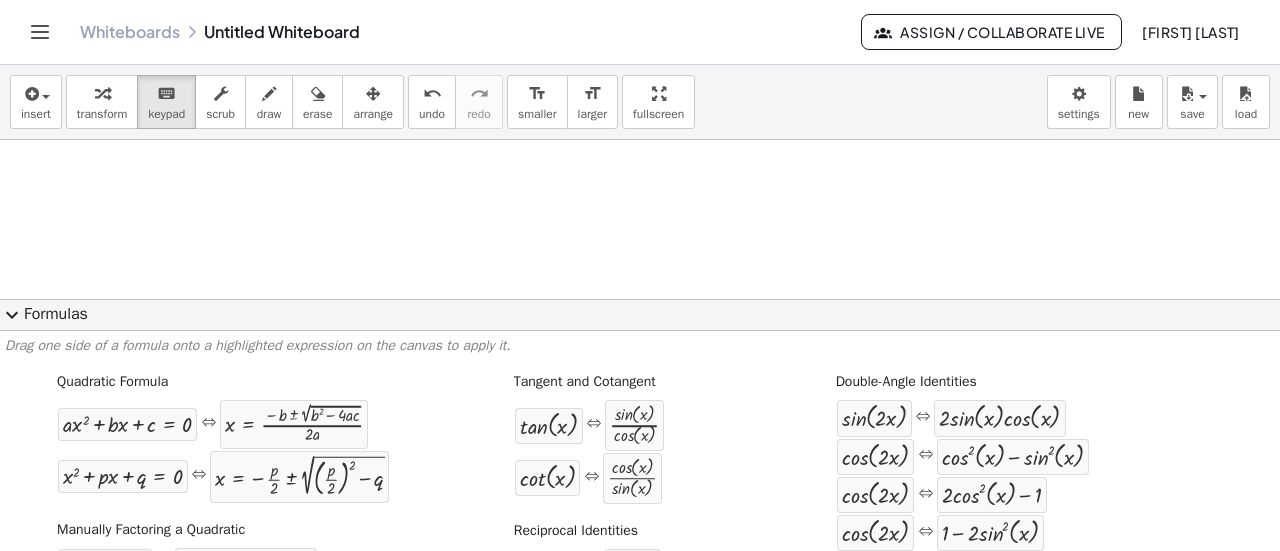click on "expand_more  Formulas" 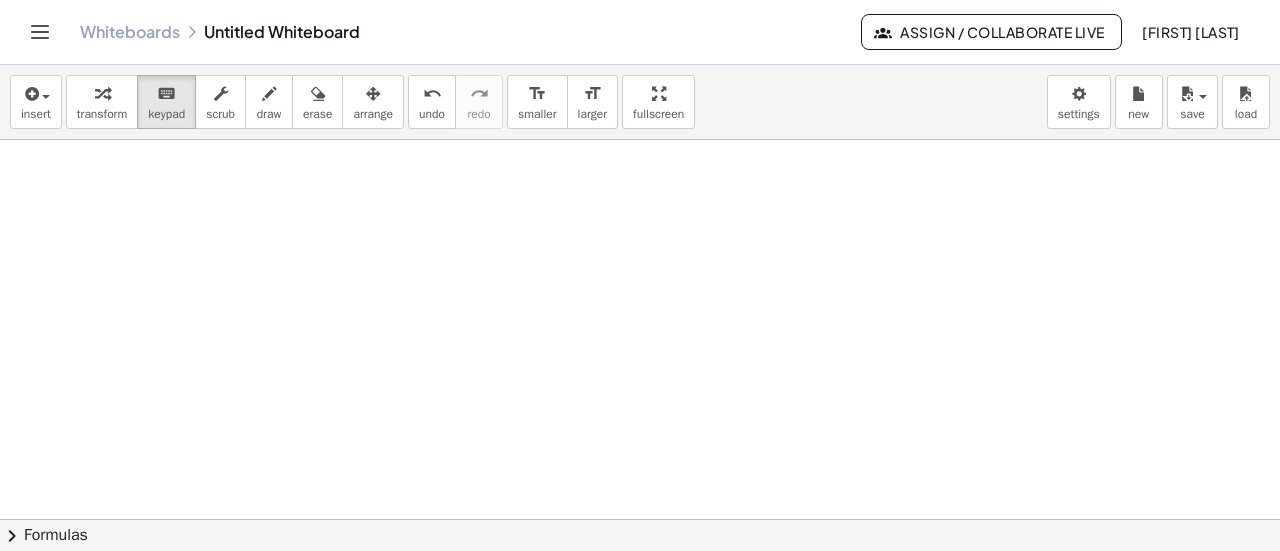 click at bounding box center (640, 34) 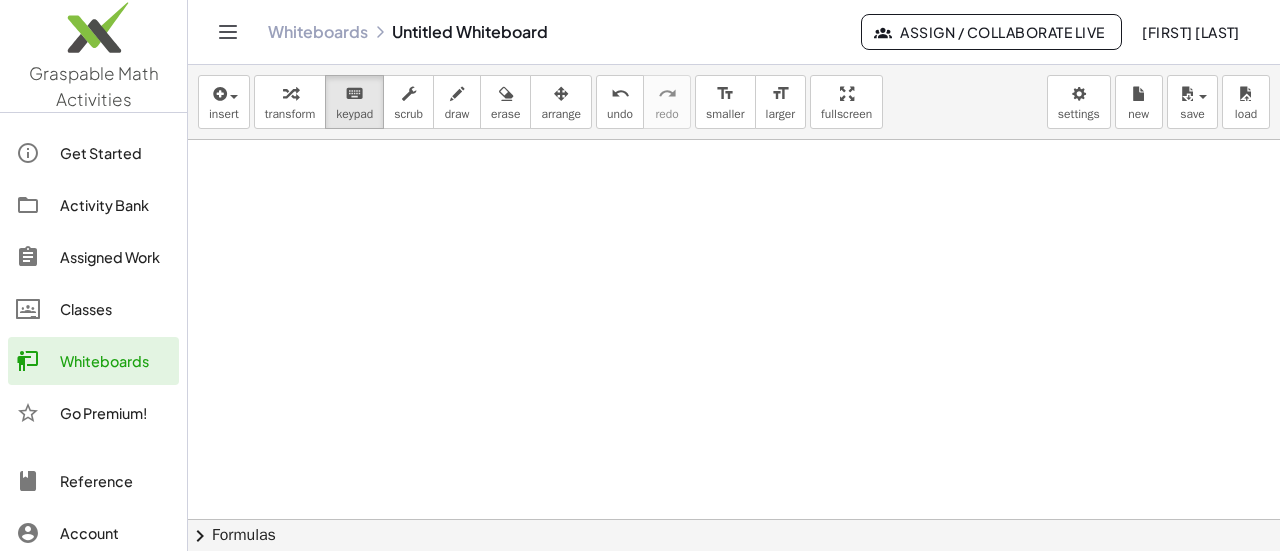 click at bounding box center [734, 34] 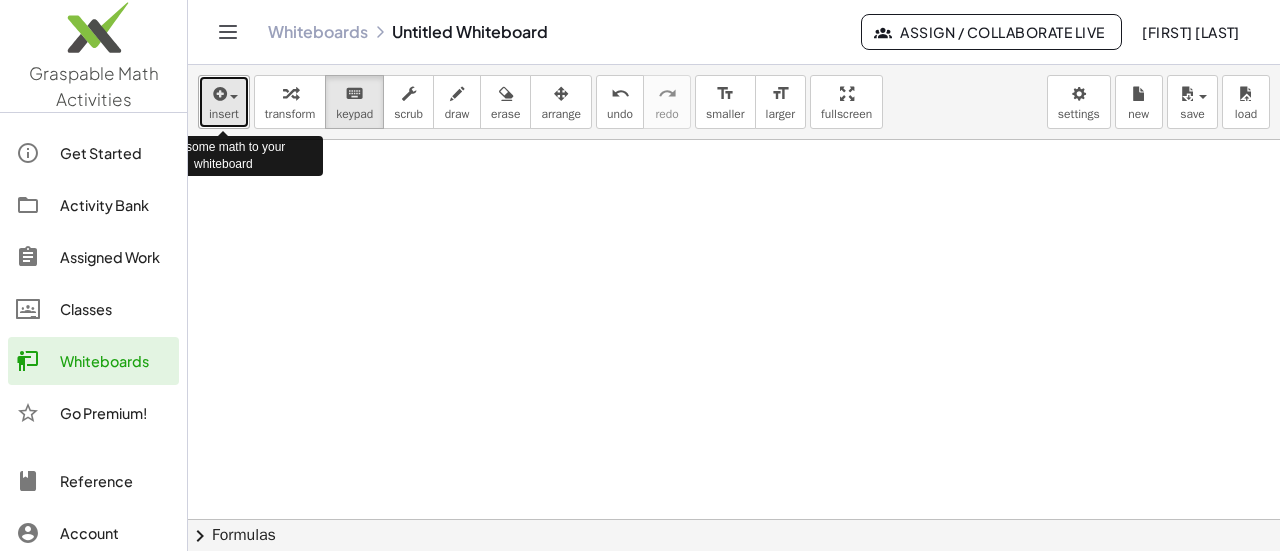 click at bounding box center (218, 94) 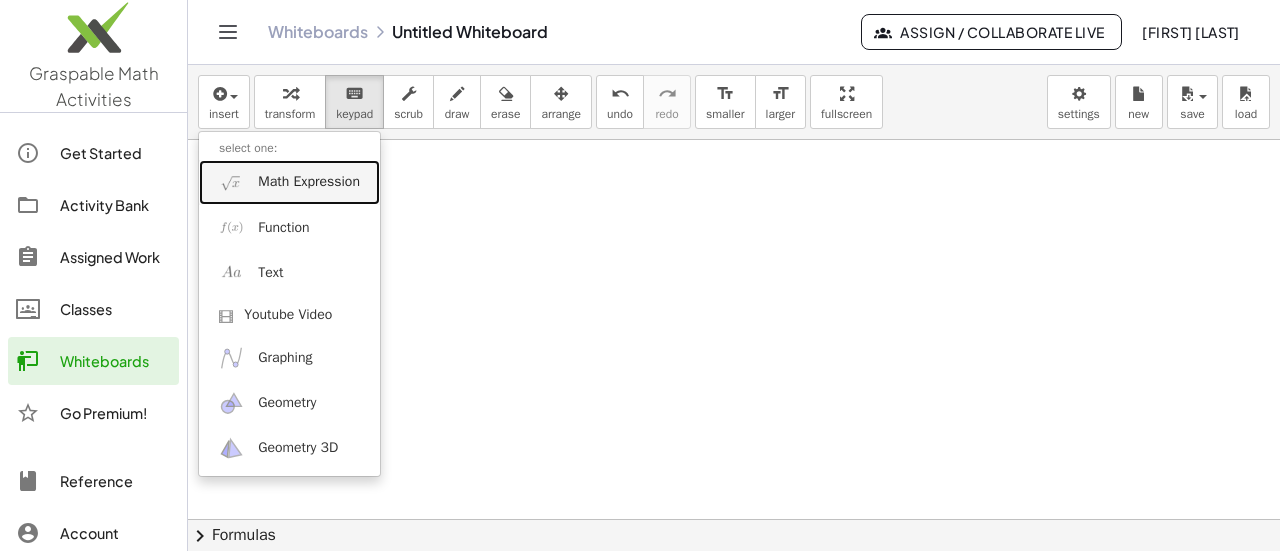 click on "Math Expression" at bounding box center [309, 182] 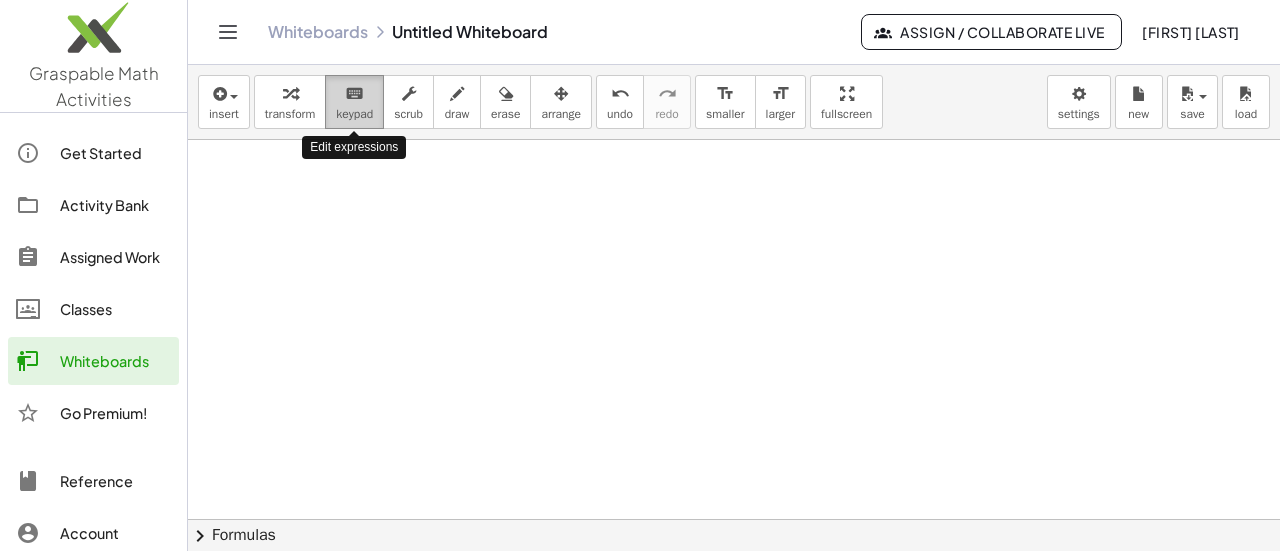 click on "keypad" at bounding box center (354, 114) 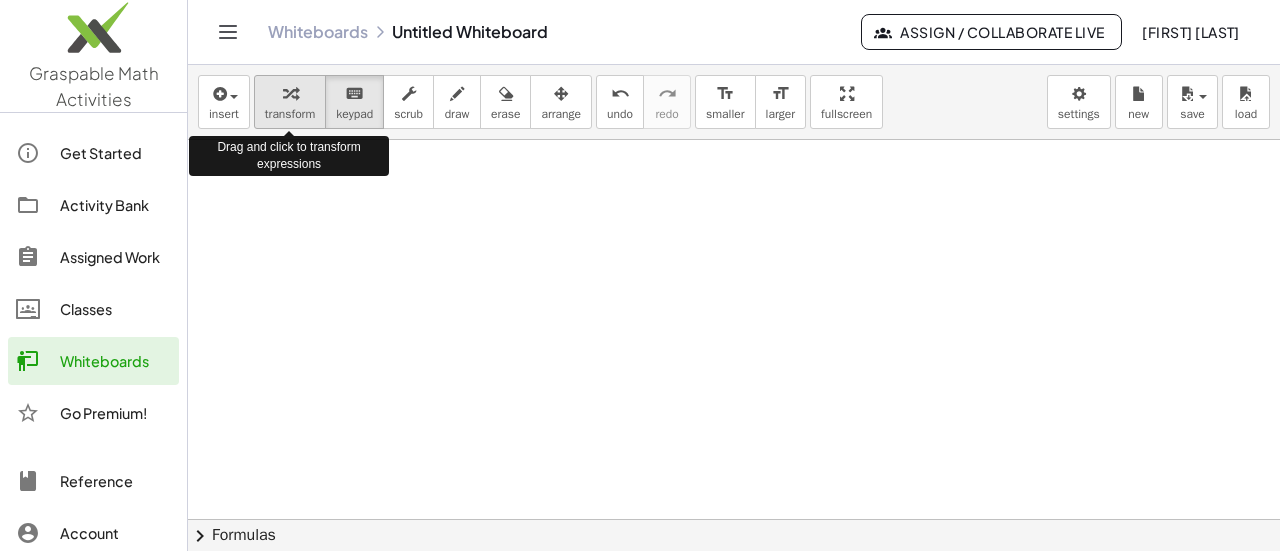 click at bounding box center [290, 94] 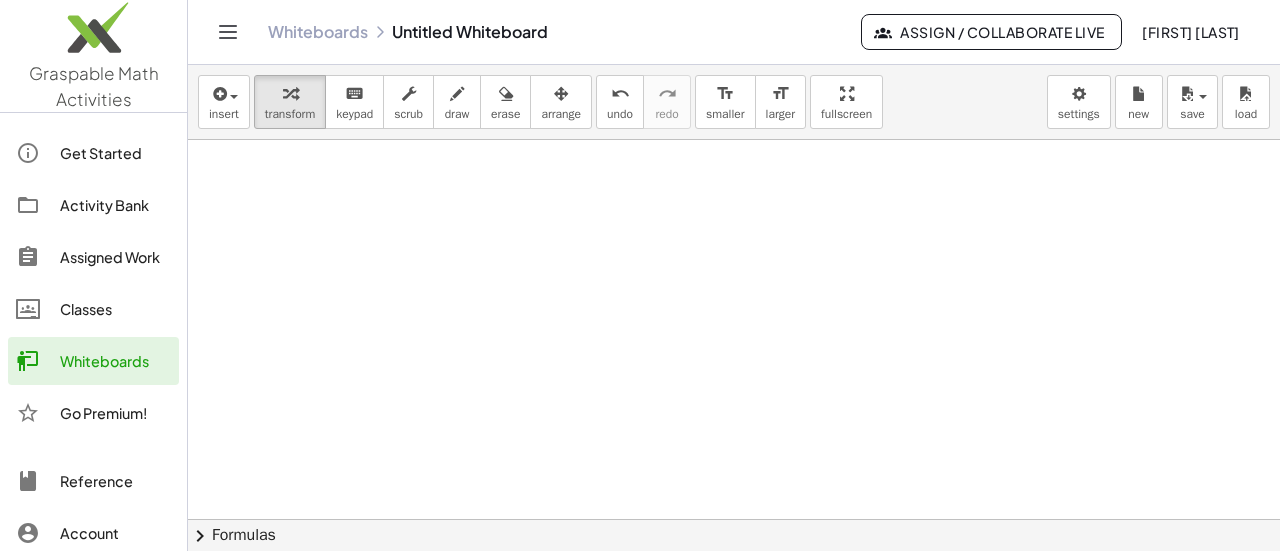 click 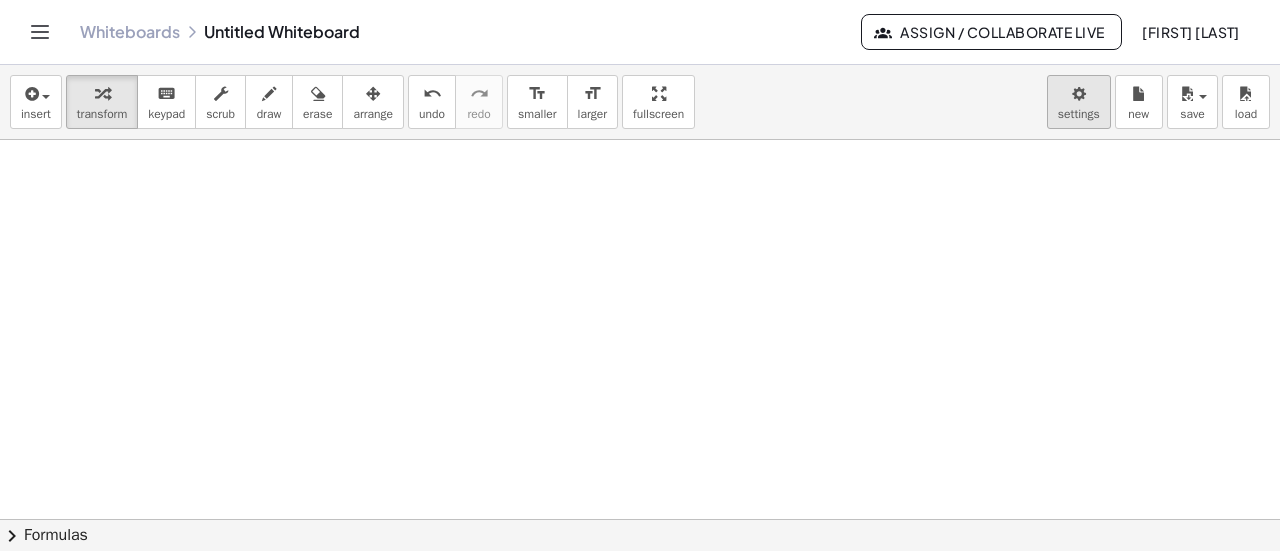 click on "Graspable Math Activities Get Started Activity Bank Assigned Work Classes Whiteboards Go Premium! Reference Account v1.28.2 | Privacy policy © 2025 | Graspable, Inc. Whiteboards Untitled Whiteboard Assign / Collaborate Live  [NAME]   insert select one: Math Expression Function Text Youtube Video Graphing Geometry Geometry 3D transform keyboard keypad scrub draw erase arrange undo undo redo redo format_size smaller format_size larger fullscreen load   save new settings - + × chevron_right  Formulas
Drag one side of a formula onto a highlighted expression on the canvas to apply it.
Quadratic Formula
+ · a · x 2 + · b · x + c = 0
⇔
x = · ( − b ± 2 √ ( + b 2 − · 4 · a · c ) ) · 2 · a
+ x 2 + · p · x + q = 0
⇔
x = − ·" at bounding box center [640, 275] 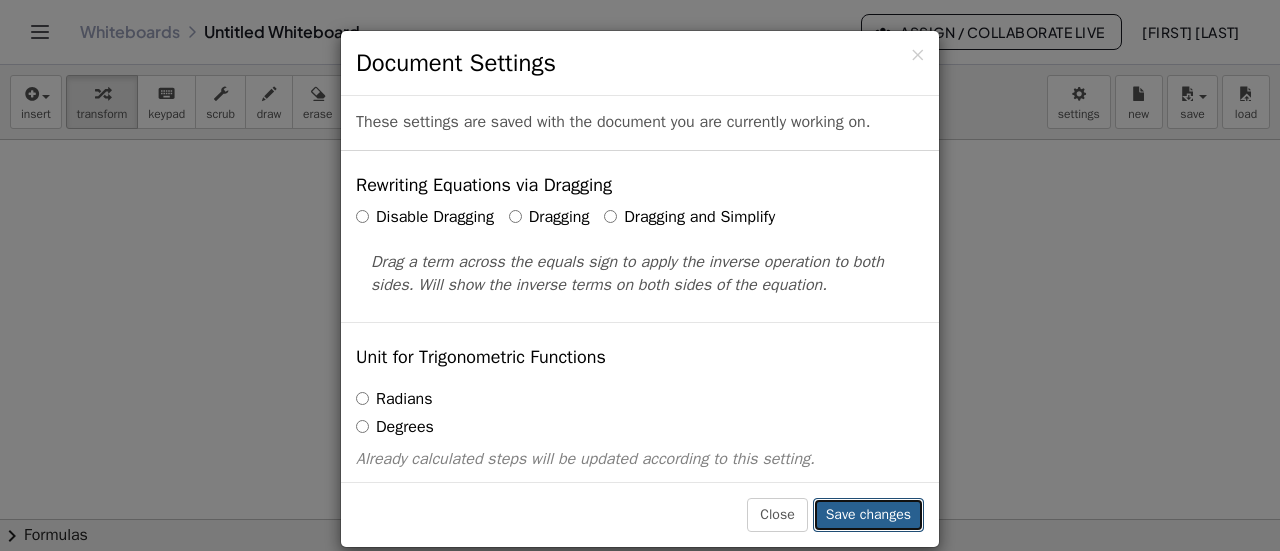 click on "Save changes" at bounding box center [868, 515] 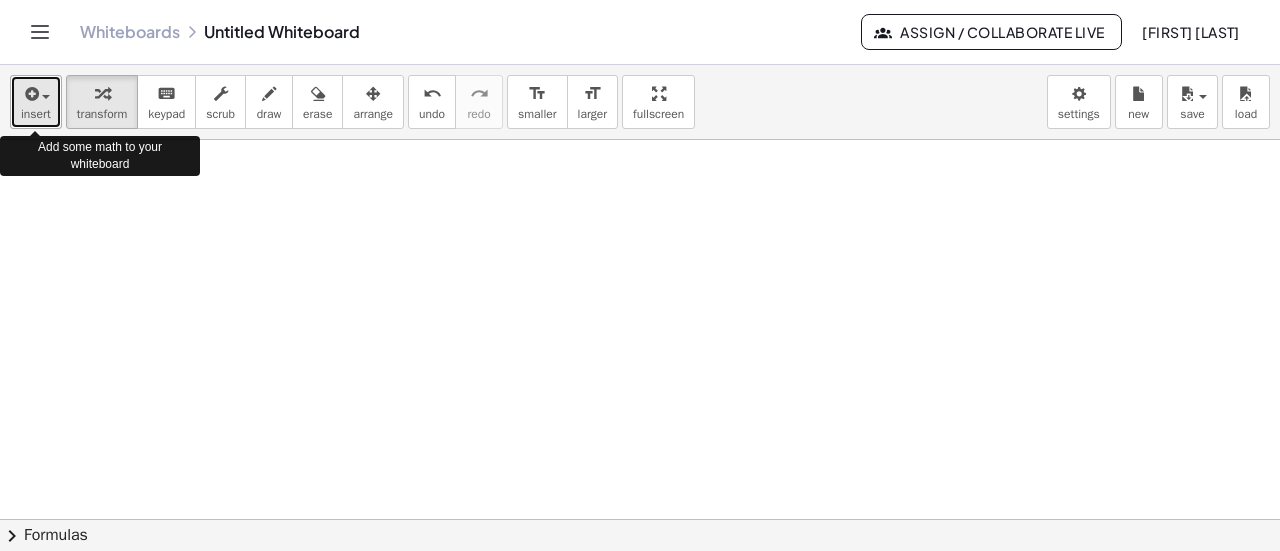 click at bounding box center [30, 94] 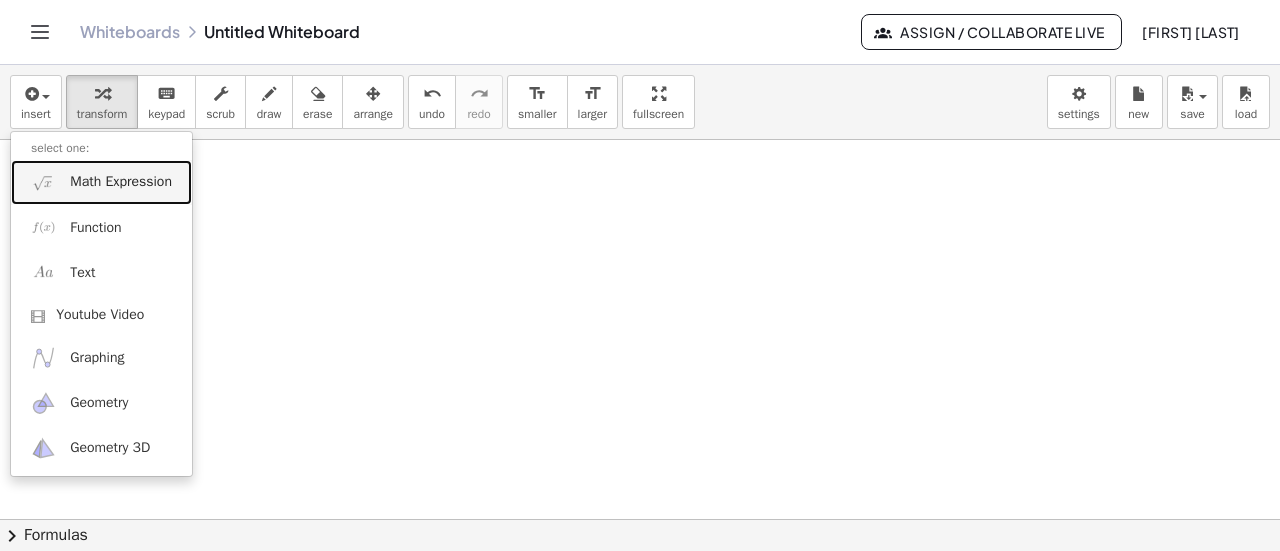click on "Math Expression" at bounding box center (121, 182) 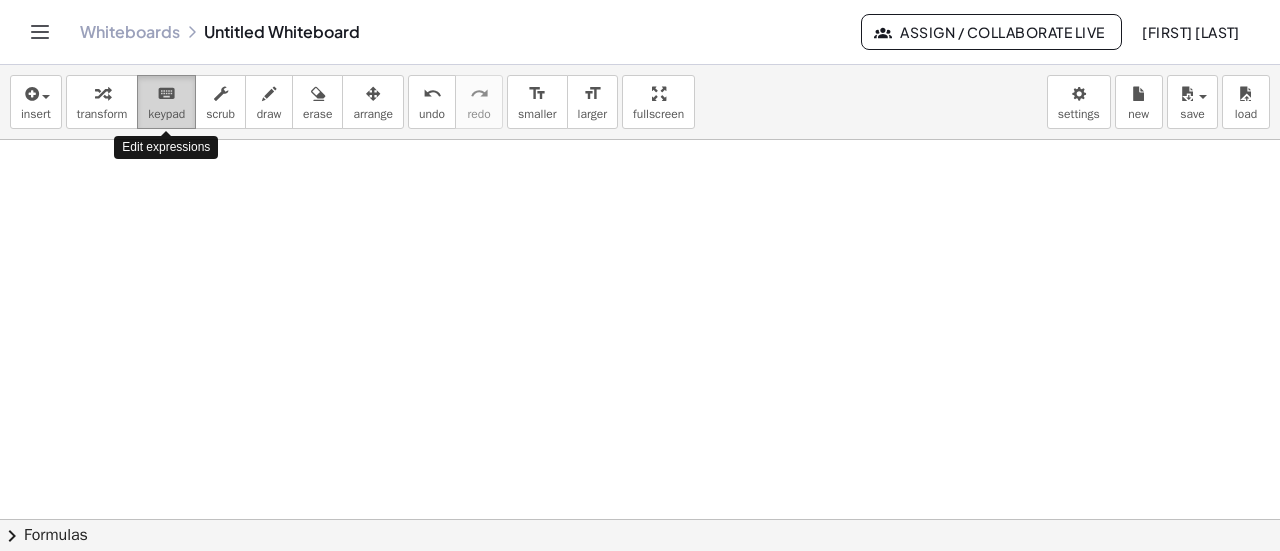 click on "keyboard" at bounding box center [166, 94] 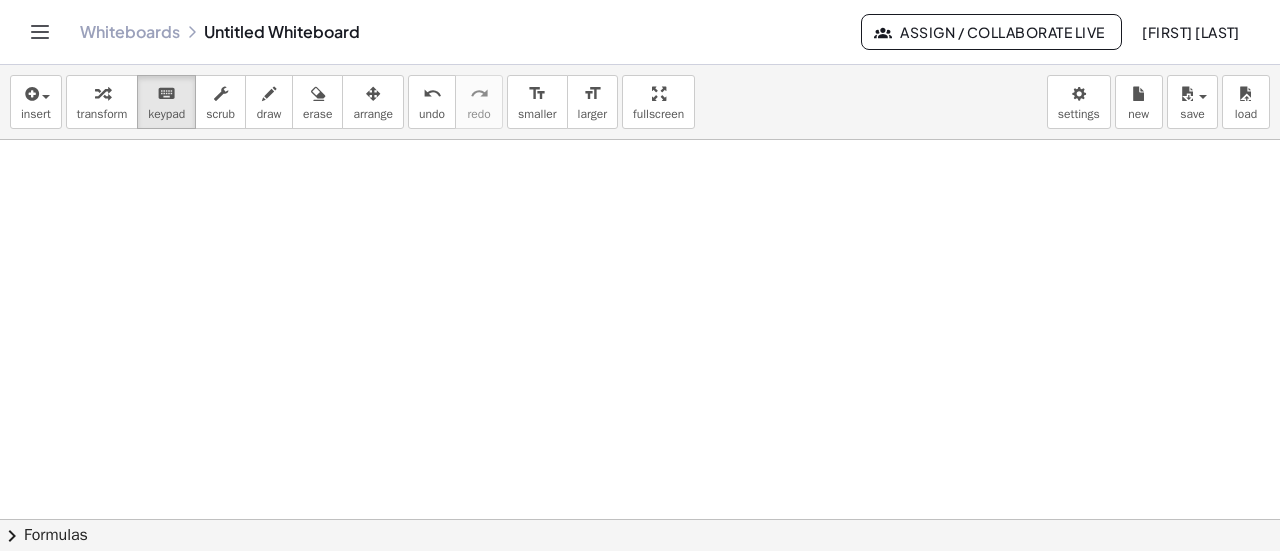 click at bounding box center (640, 34) 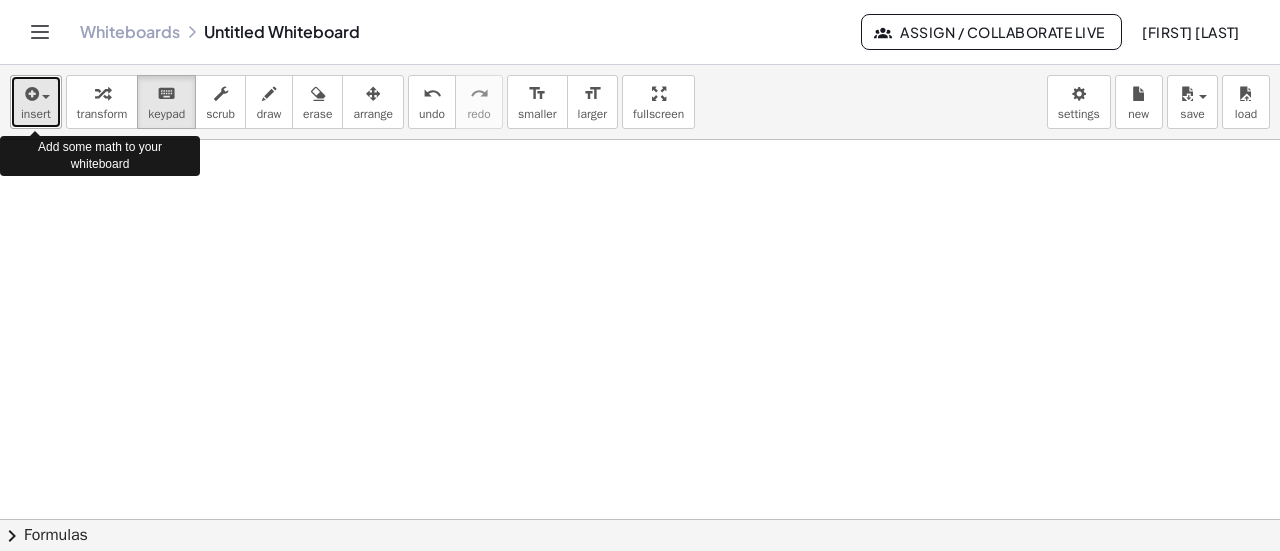 click on "insert" at bounding box center (36, 102) 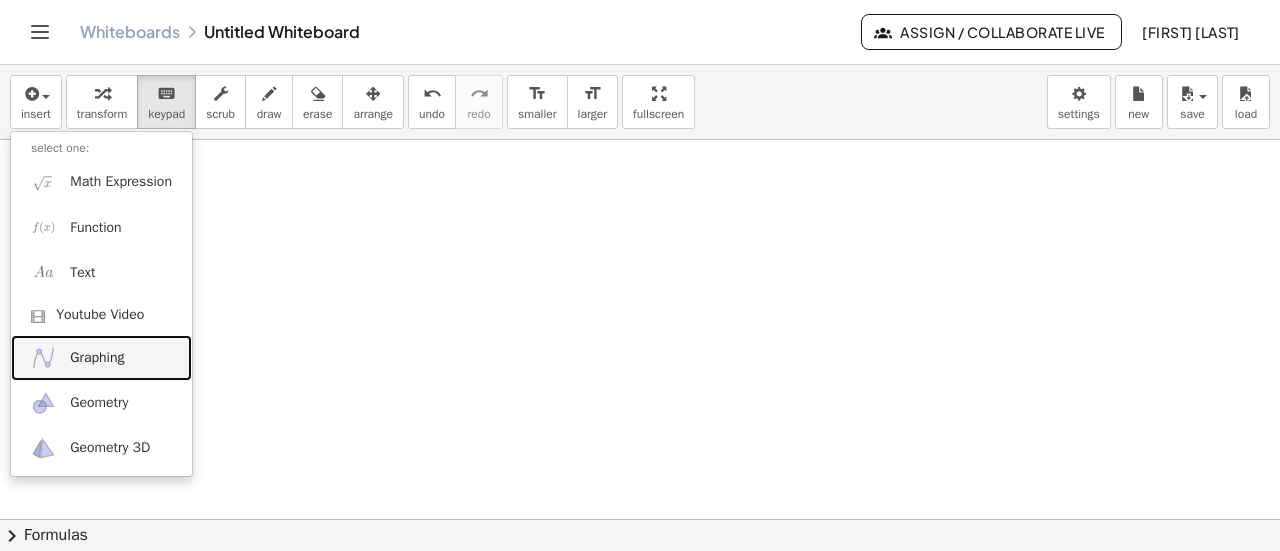 click on "Graphing" at bounding box center (97, 358) 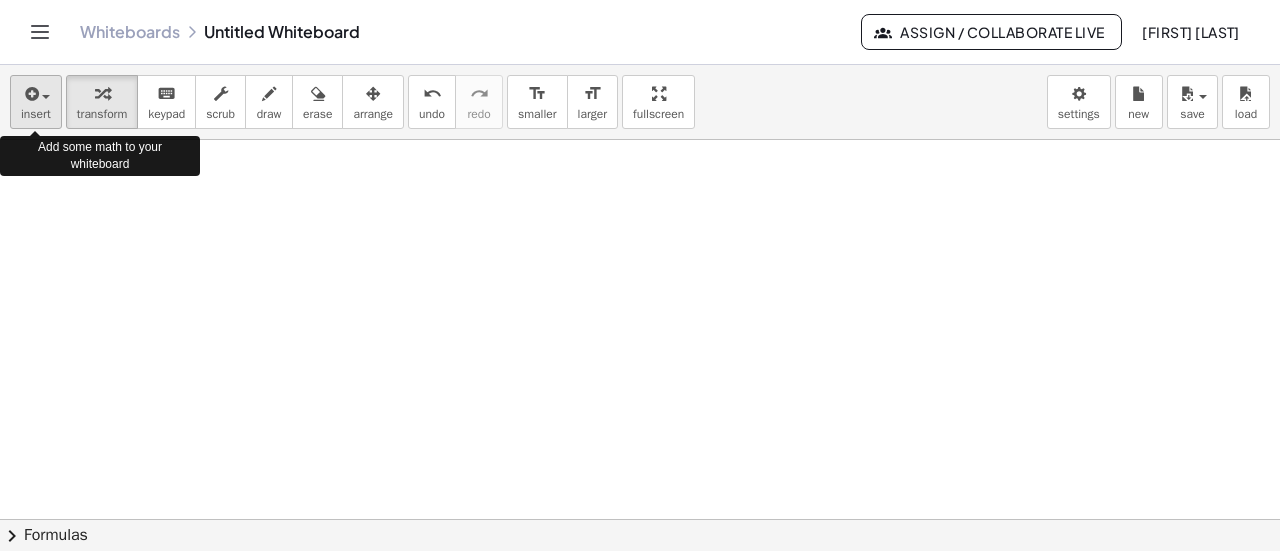 click on "insert" at bounding box center (36, 114) 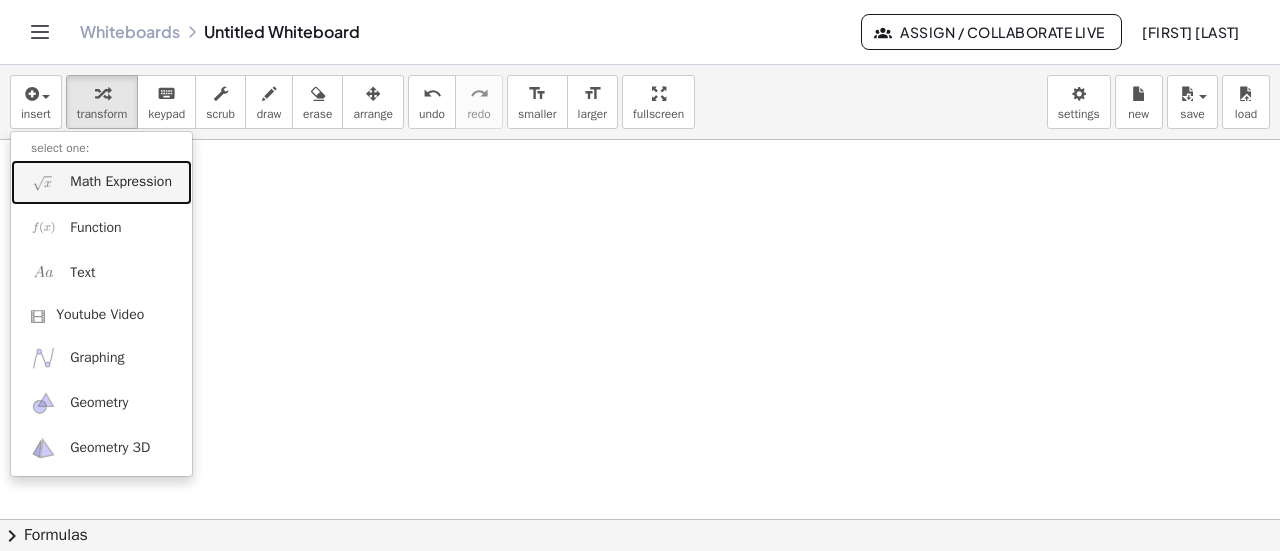 click on "Math Expression" at bounding box center (121, 182) 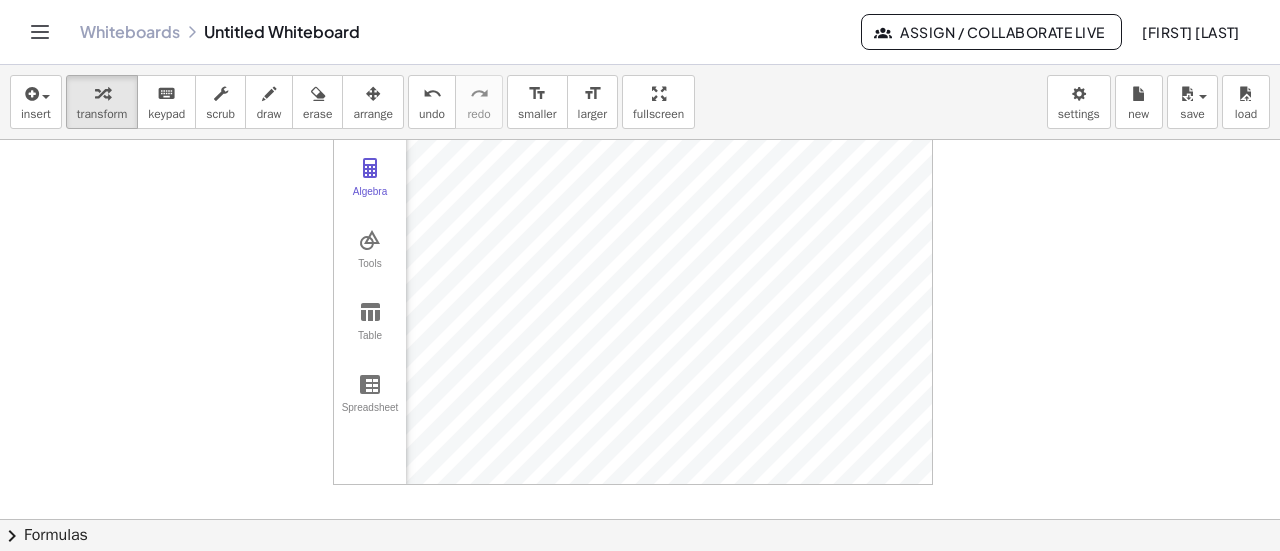scroll, scrollTop: 0, scrollLeft: 0, axis: both 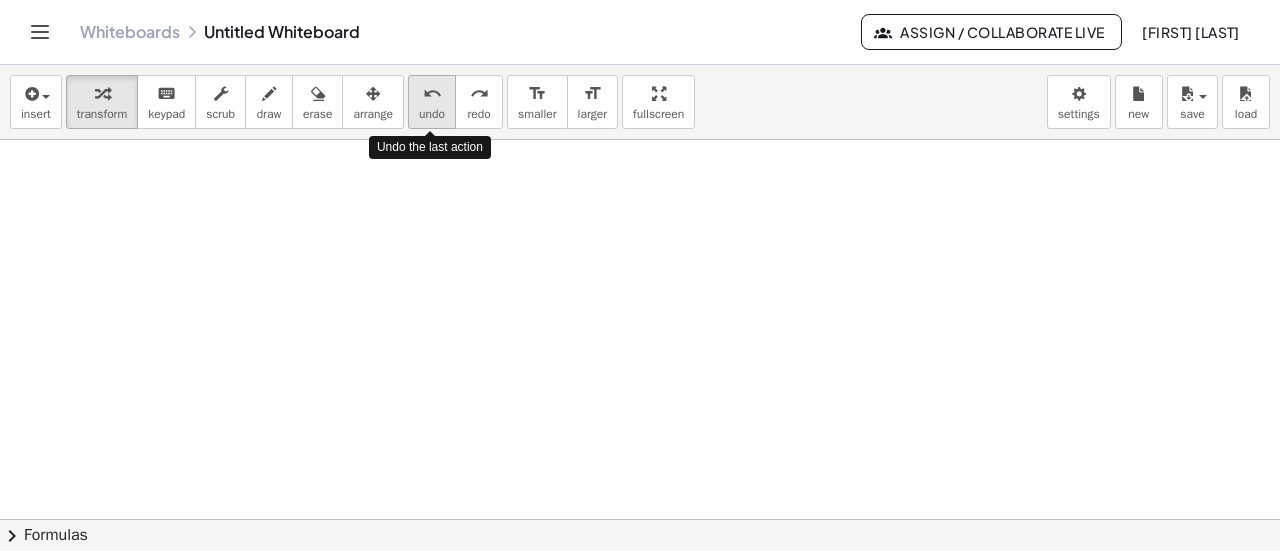 click on "undo" at bounding box center [432, 114] 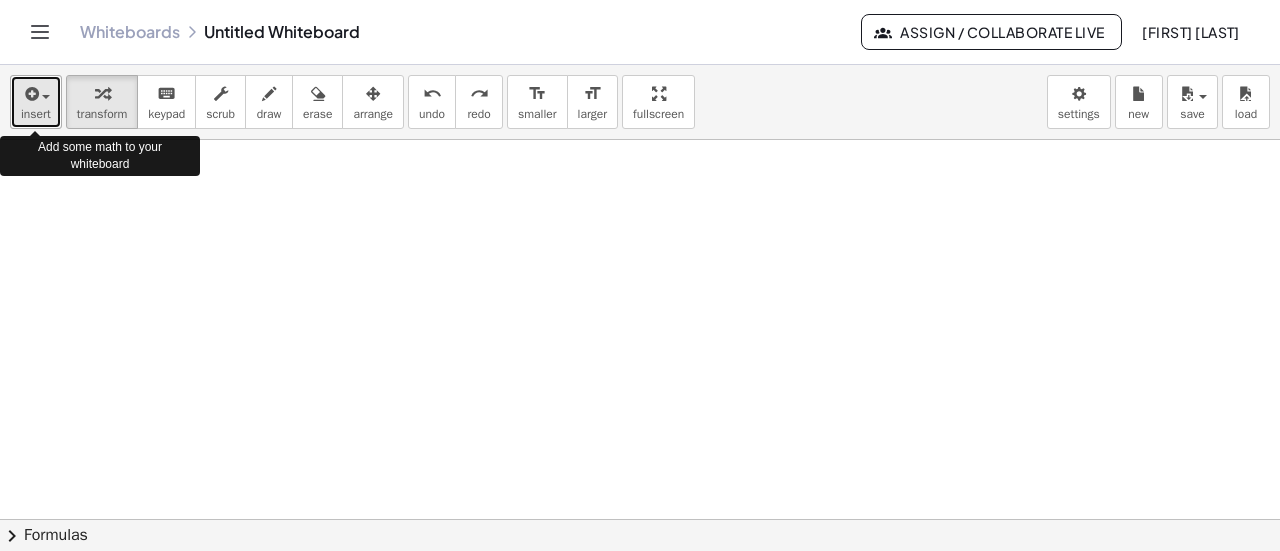 click at bounding box center (30, 94) 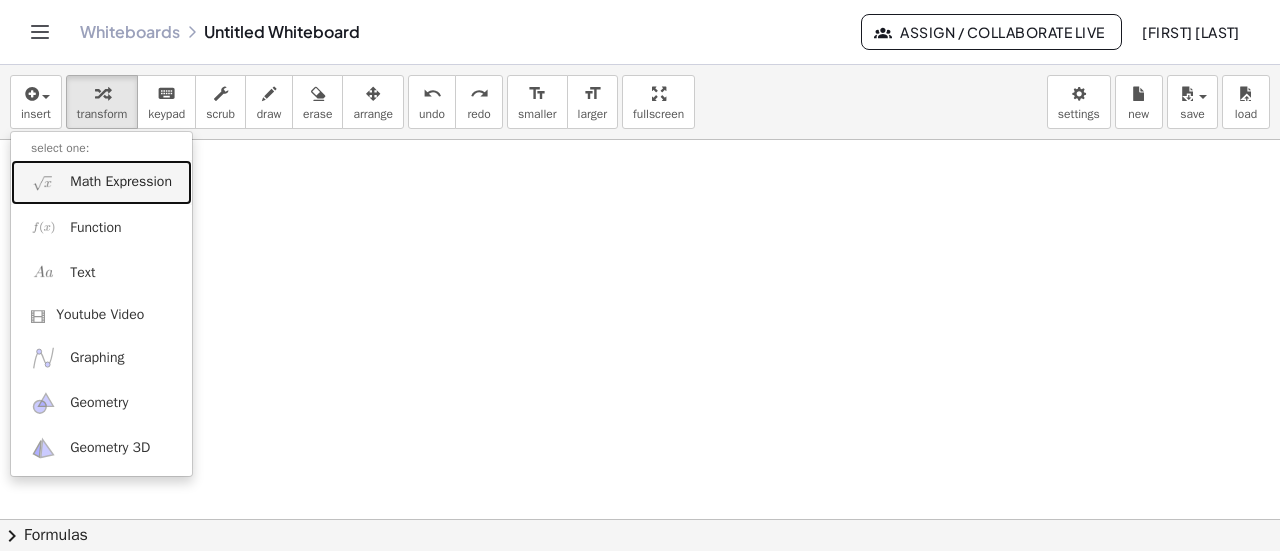 click on "Math Expression" at bounding box center [121, 182] 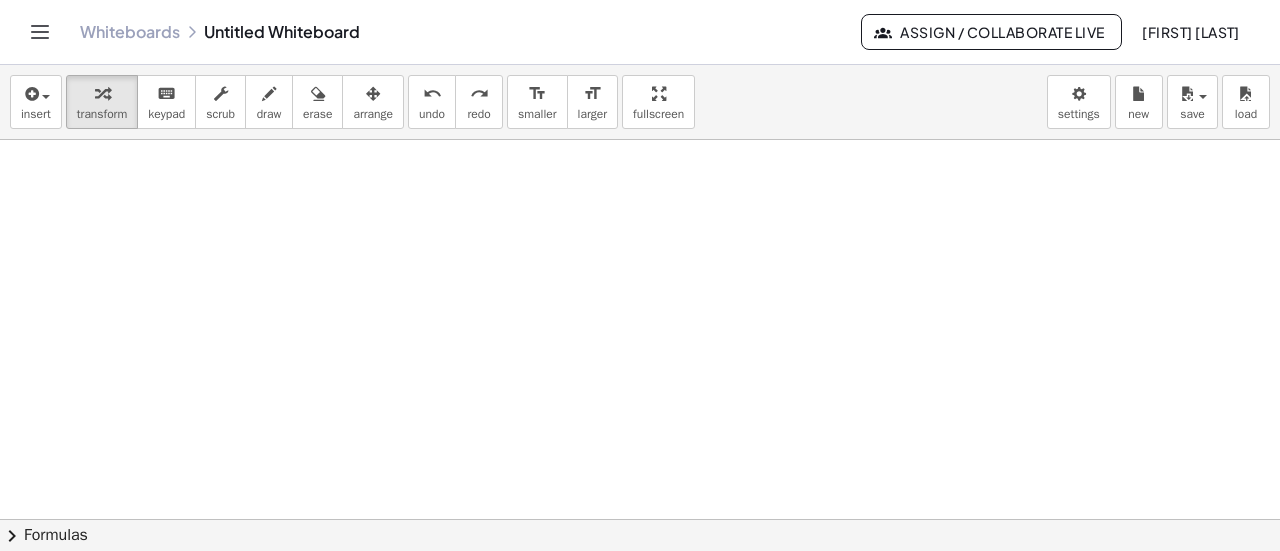 scroll, scrollTop: 0, scrollLeft: 0, axis: both 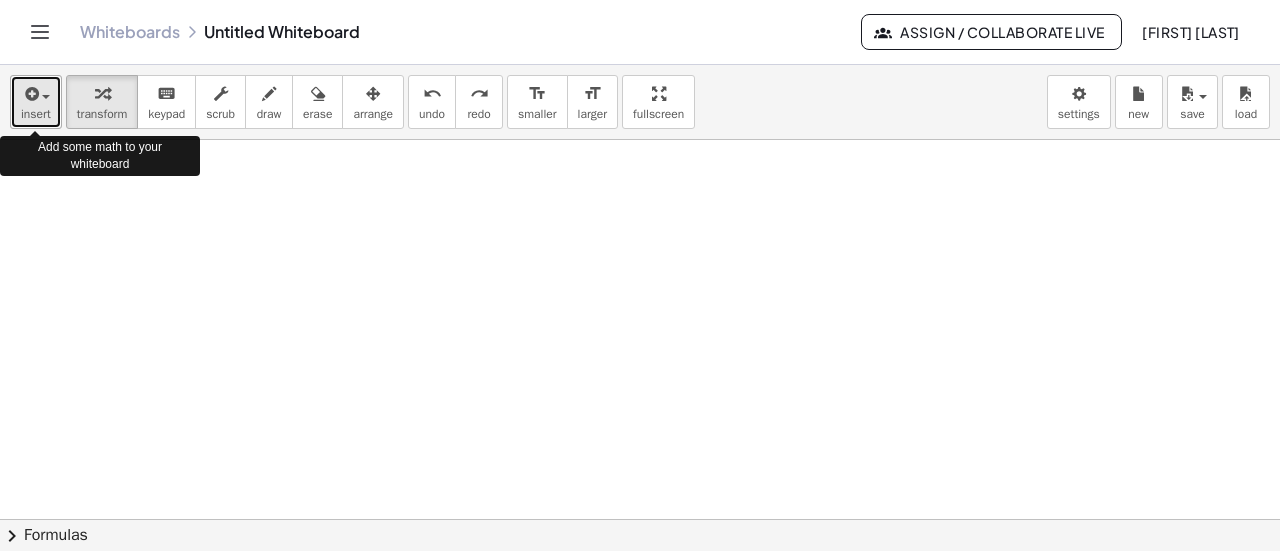 click on "insert" at bounding box center [36, 114] 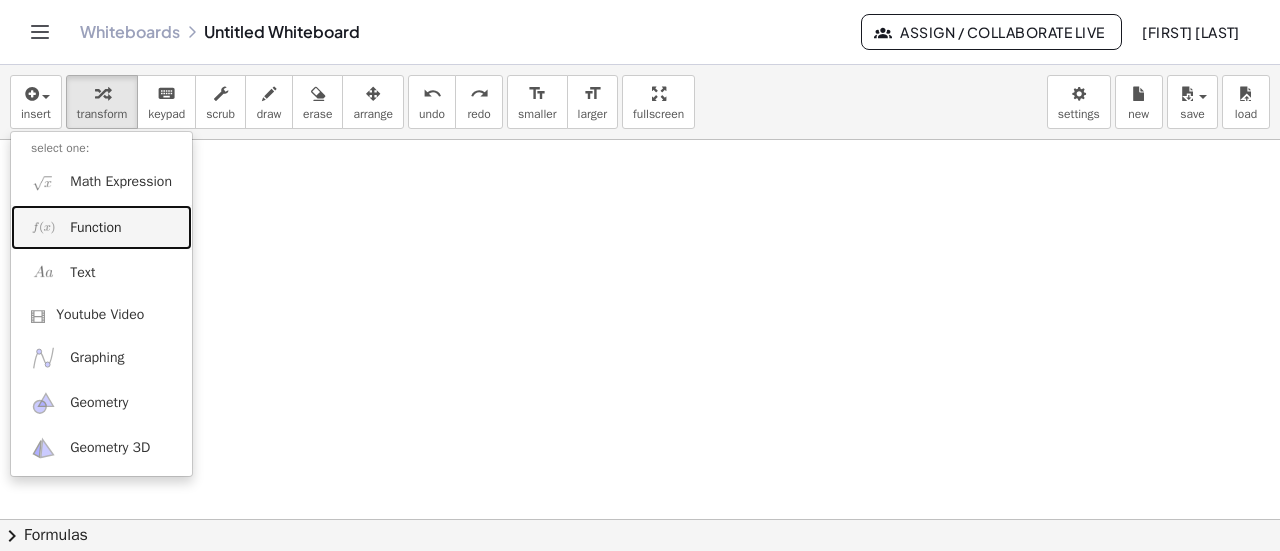 click on "Function" at bounding box center [95, 228] 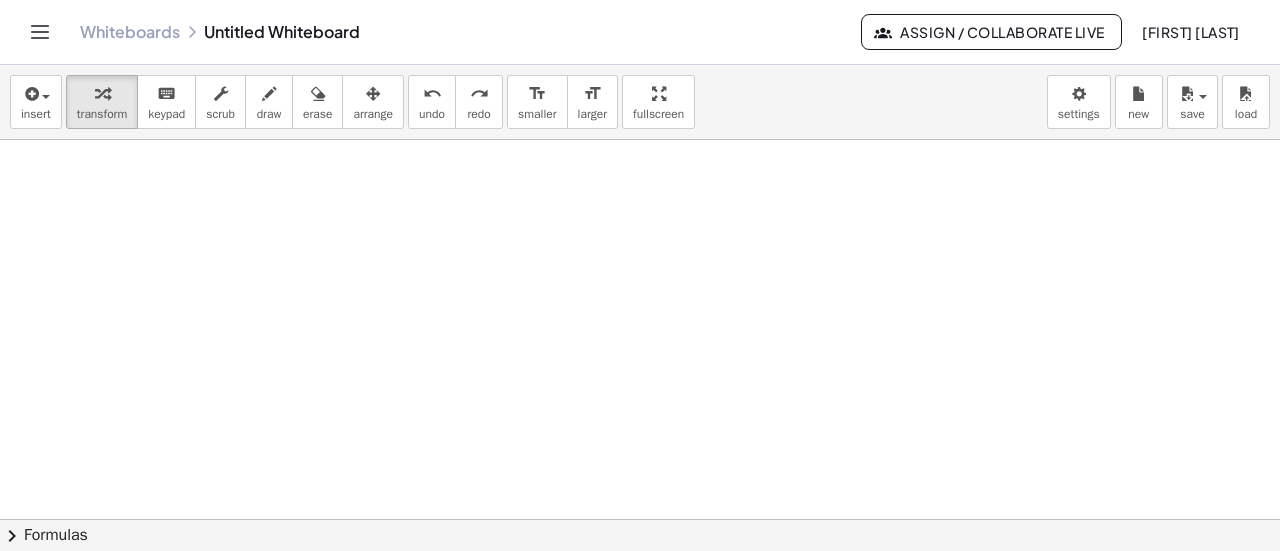click at bounding box center (640, 520) 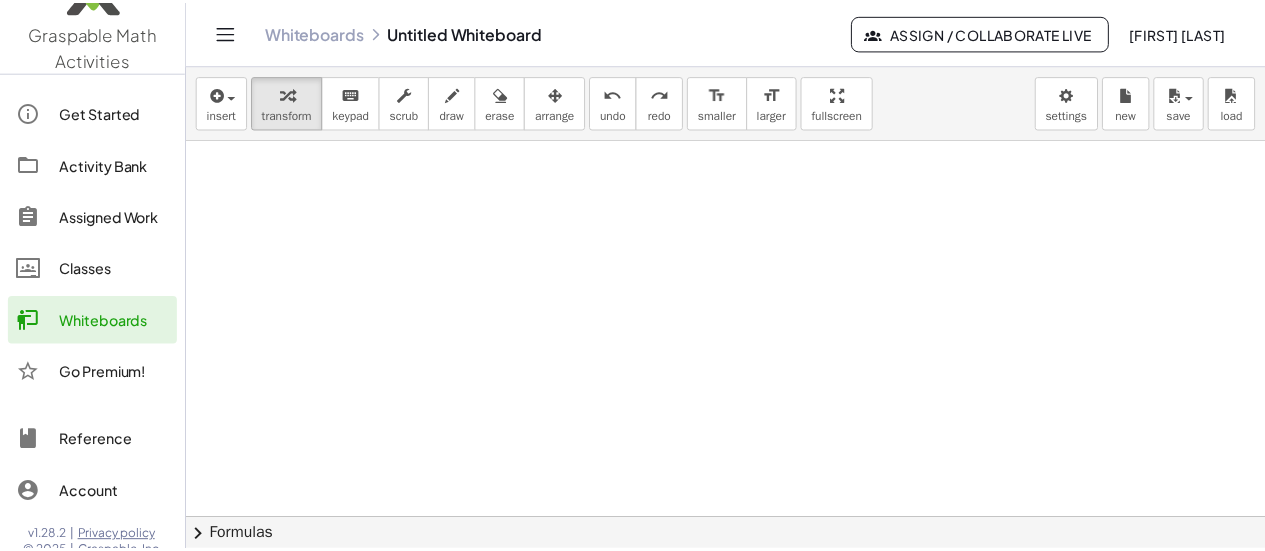 scroll, scrollTop: 52, scrollLeft: 0, axis: vertical 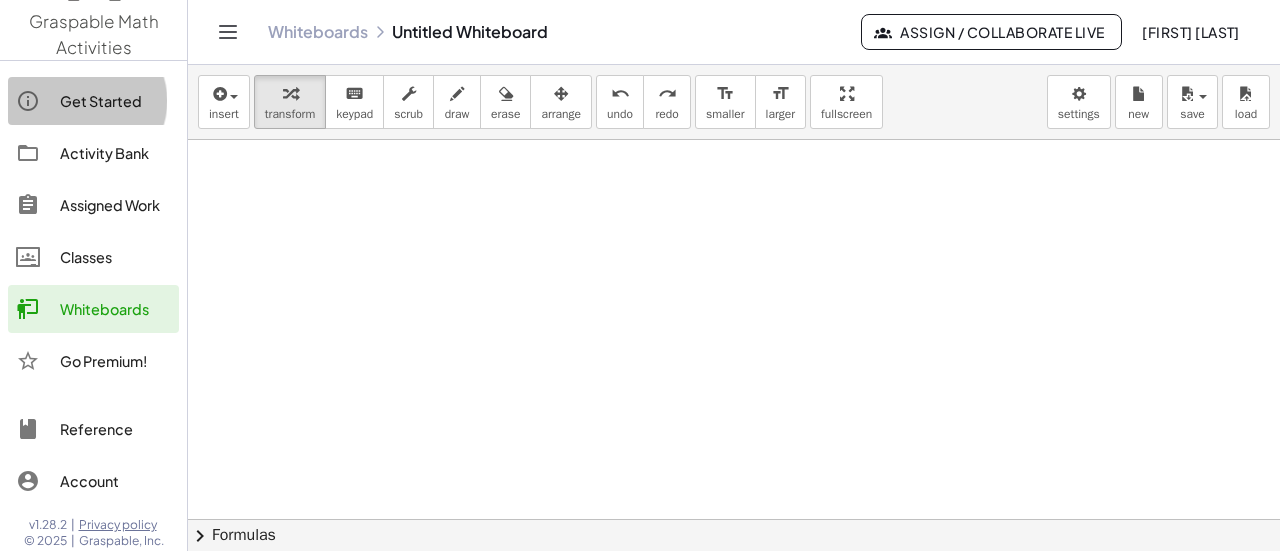 click on "Get Started" 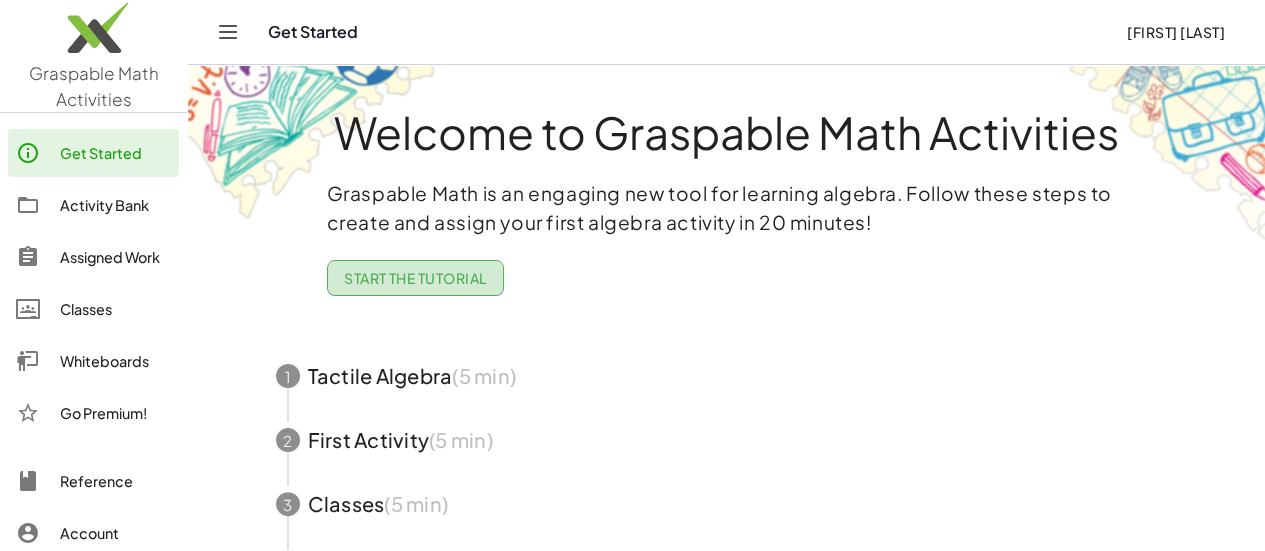 click on "Start the Tutorial" 